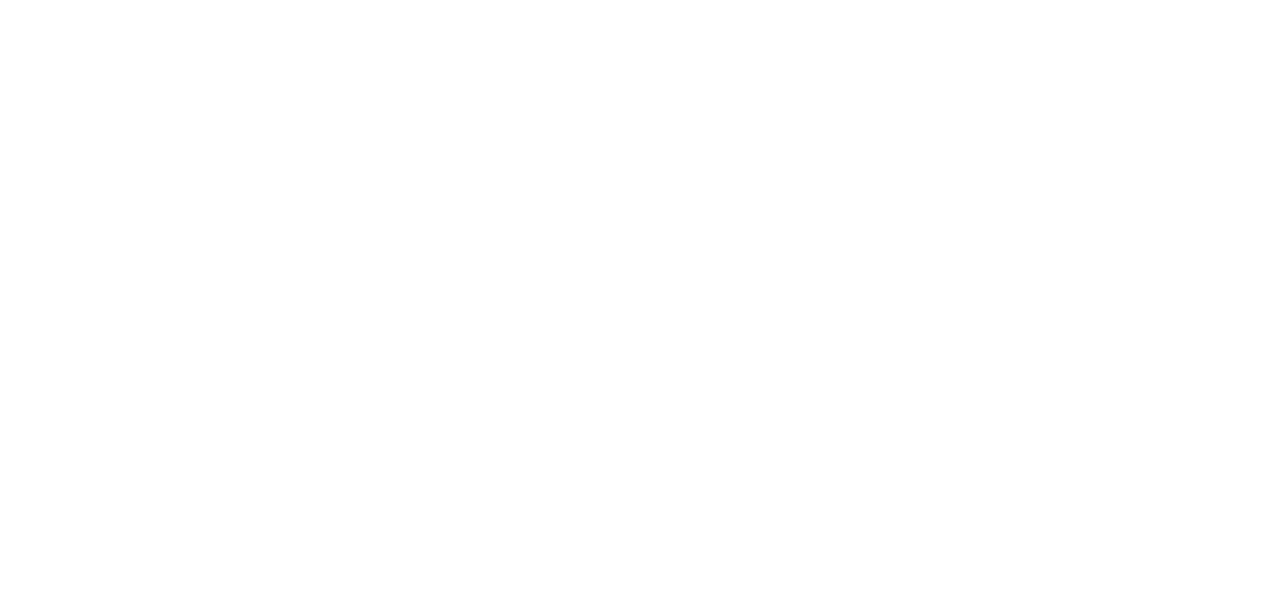 scroll, scrollTop: 0, scrollLeft: 0, axis: both 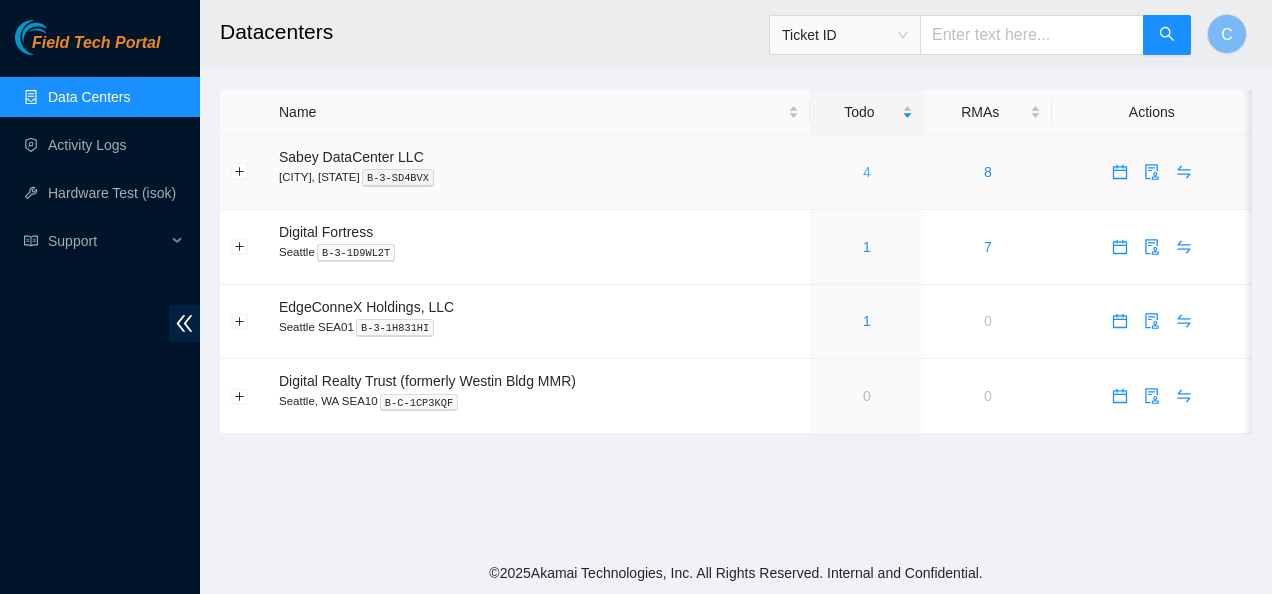 click on "4" at bounding box center (867, 172) 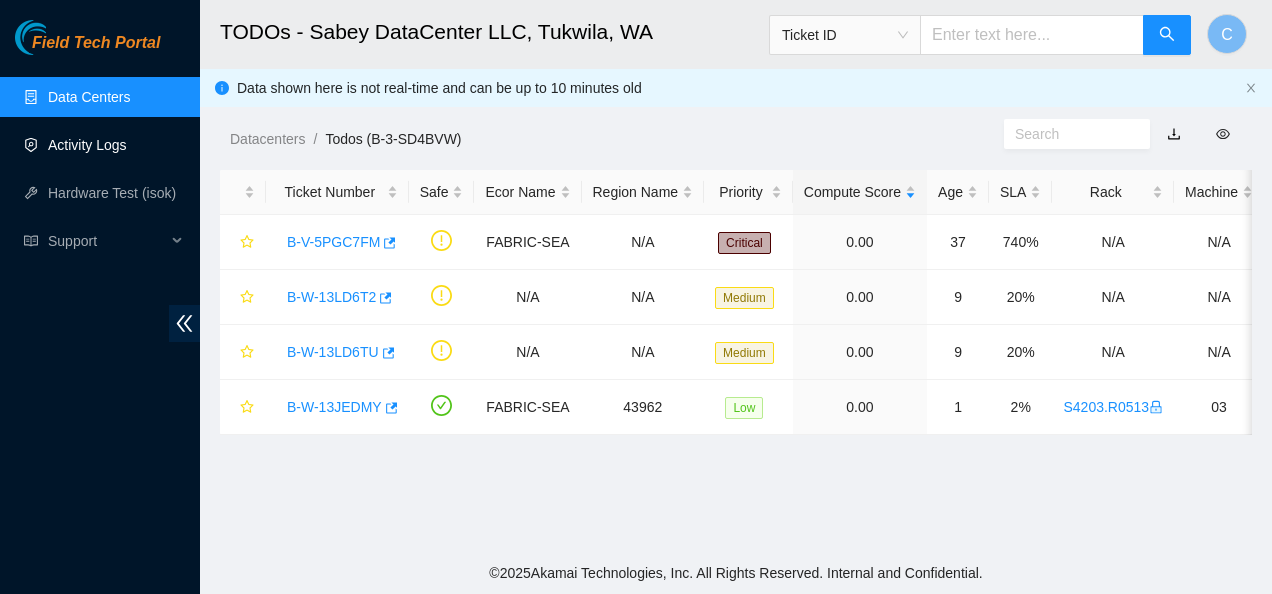 click on "Activity Logs" at bounding box center (87, 145) 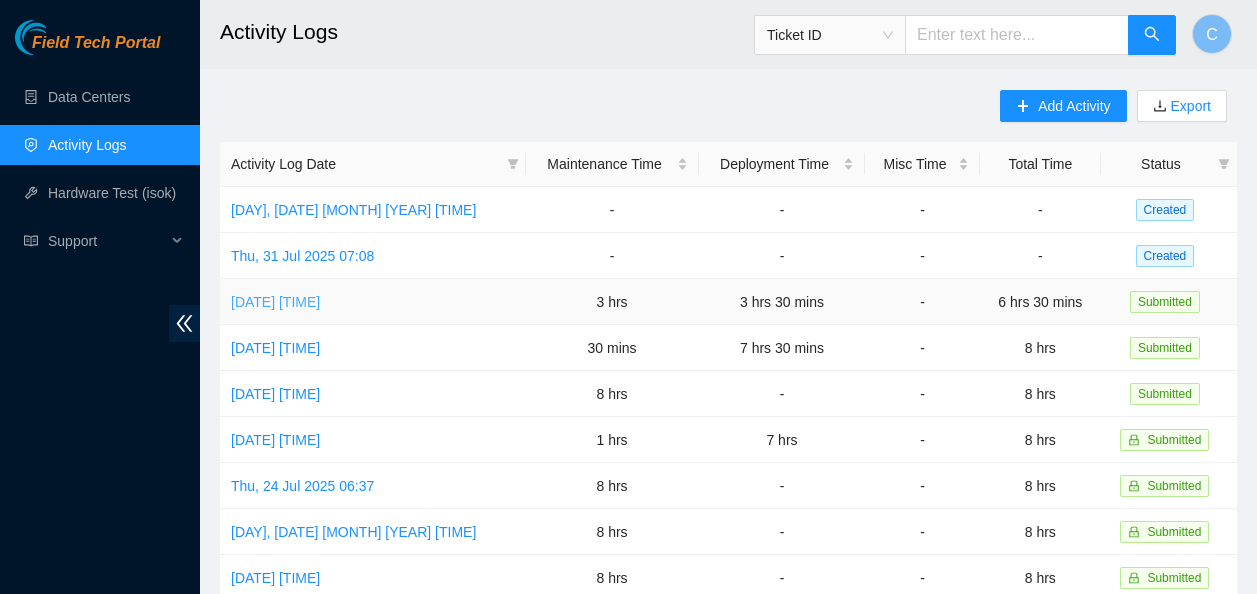 click on "[DATE] [TIME]" at bounding box center [275, 302] 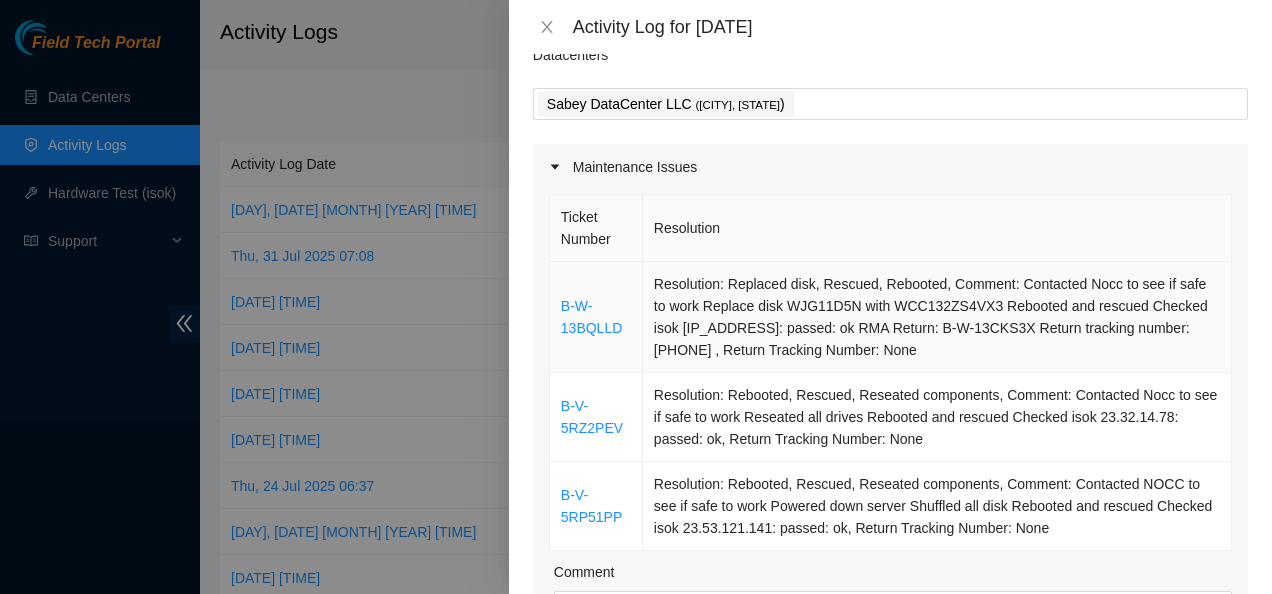 scroll, scrollTop: 0, scrollLeft: 0, axis: both 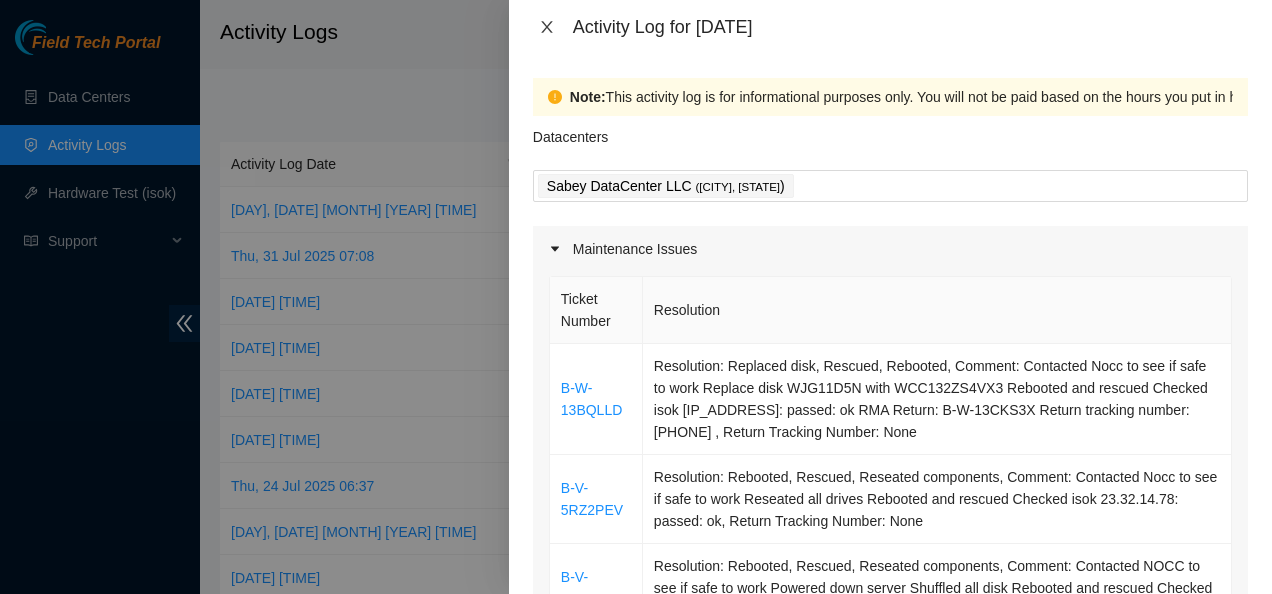 click 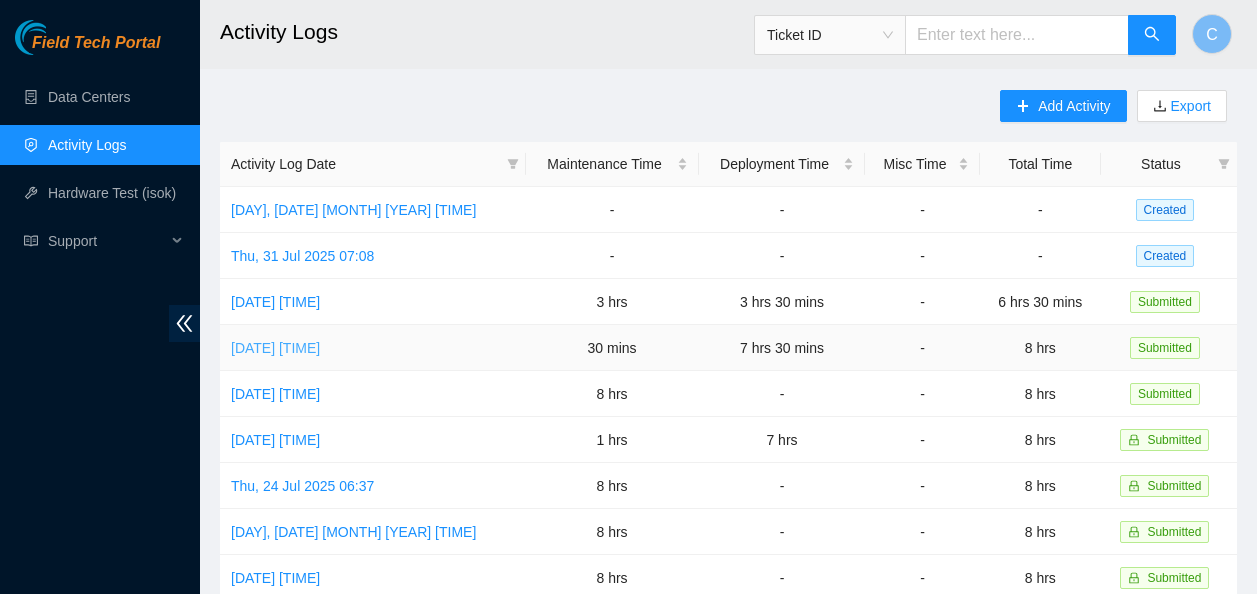 click on "[DATE] [TIME]" at bounding box center (275, 348) 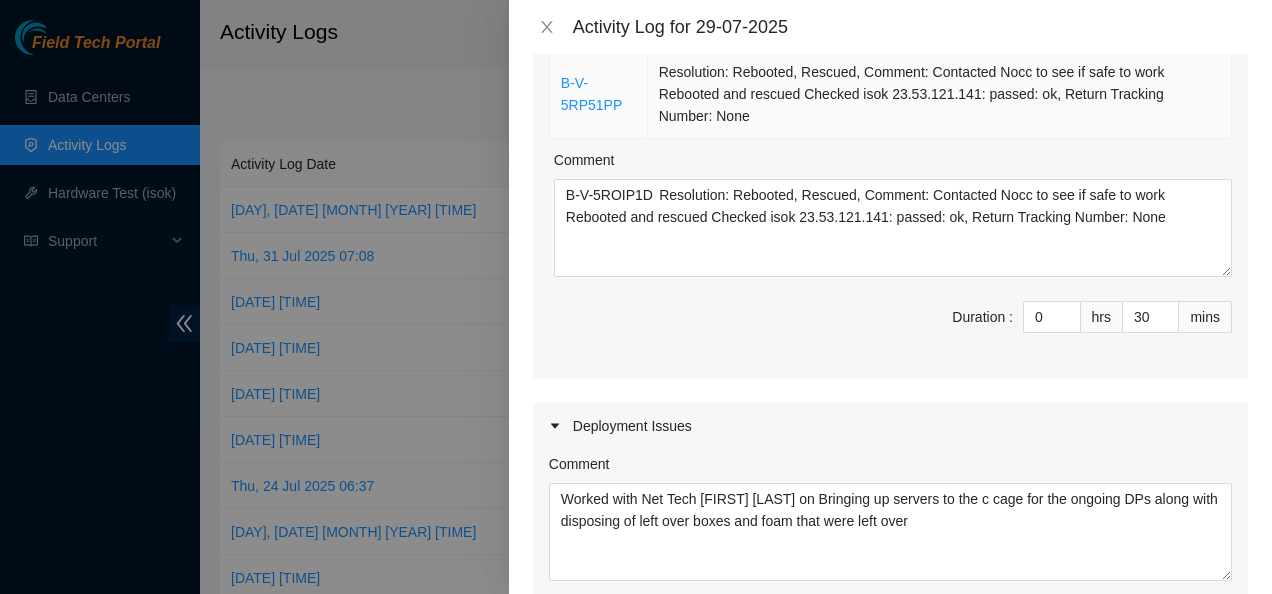 scroll, scrollTop: 0, scrollLeft: 0, axis: both 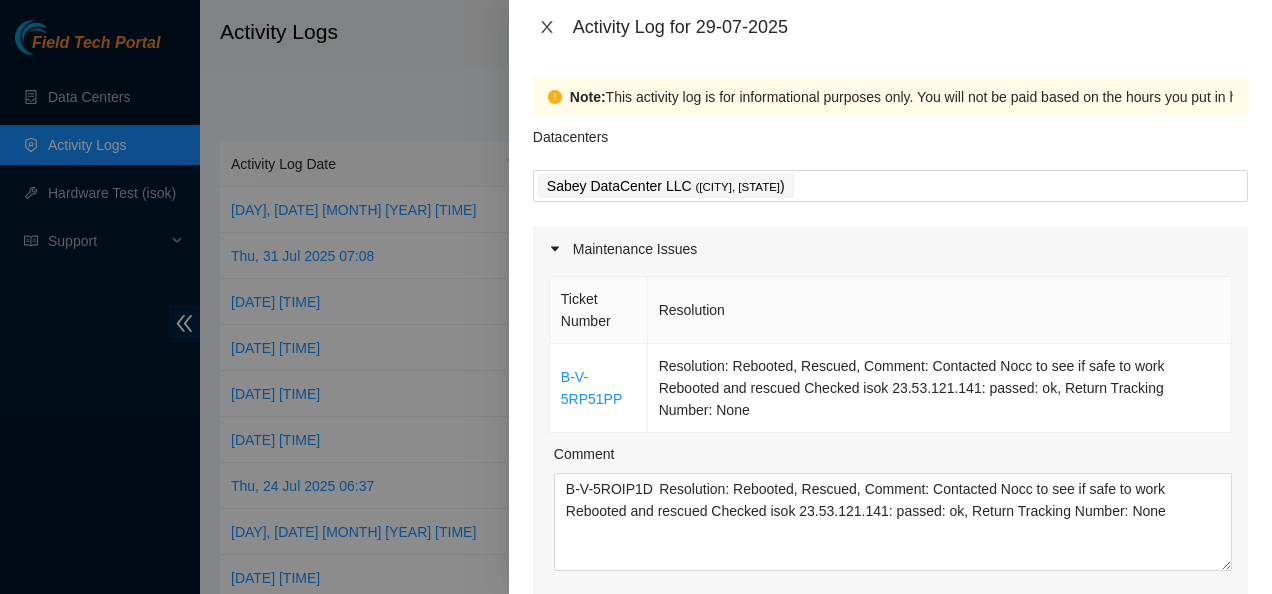 click 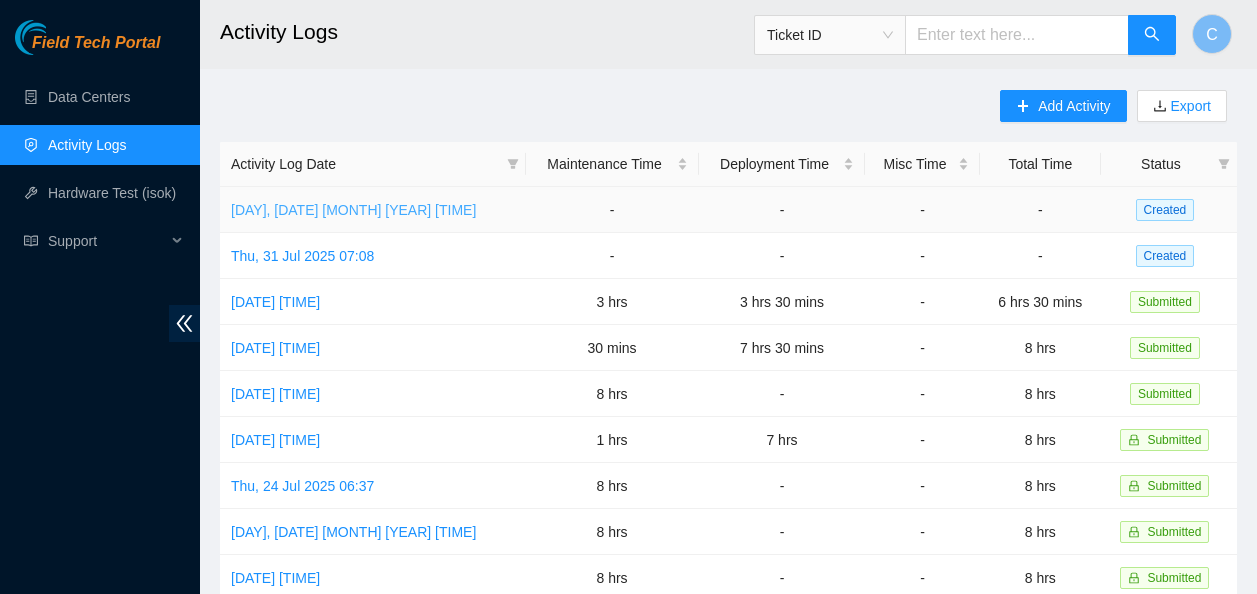 click on "[DAY], [DATE] [MONTH] [YEAR] [TIME]" at bounding box center (353, 210) 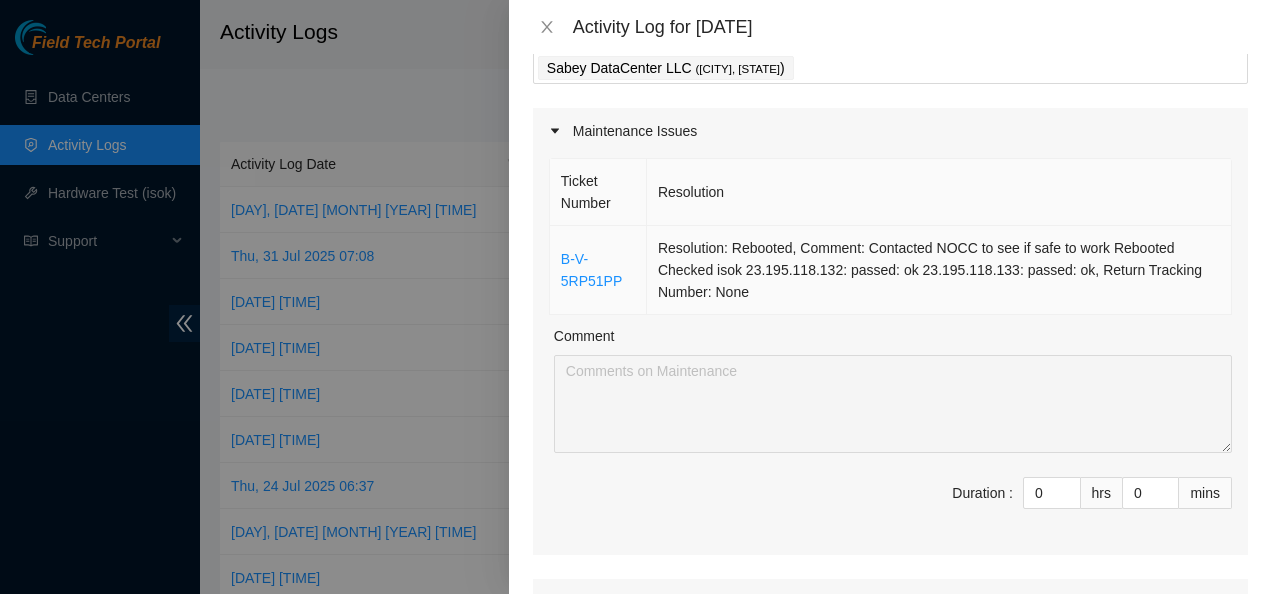 scroll, scrollTop: 120, scrollLeft: 0, axis: vertical 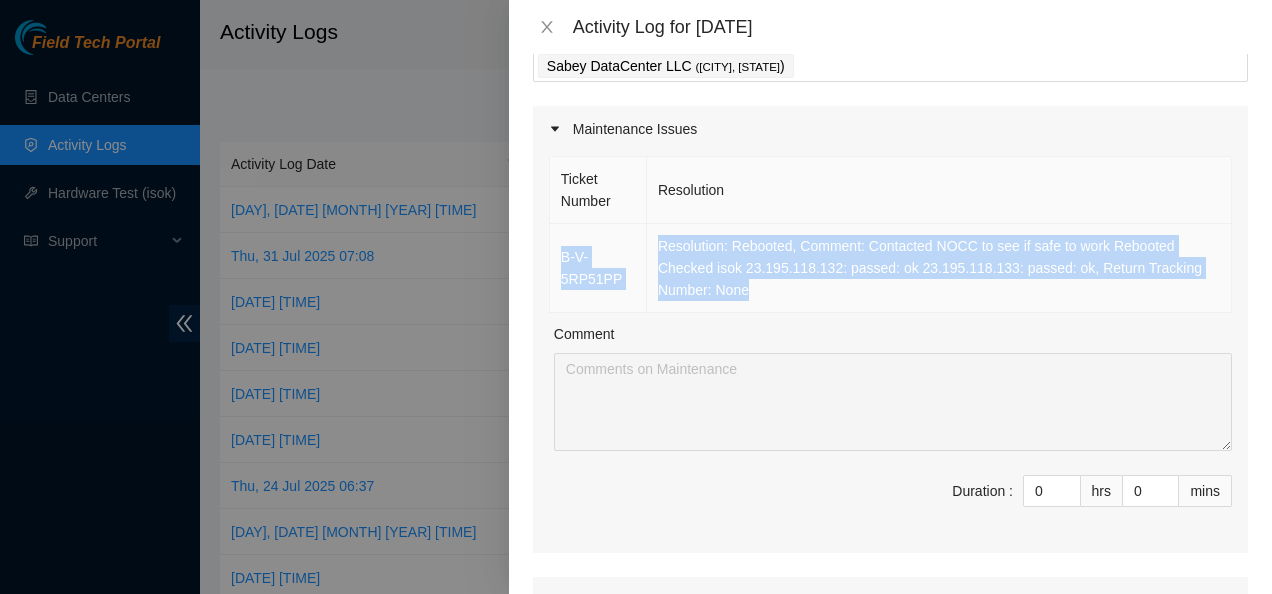 drag, startPoint x: 553, startPoint y: 251, endPoint x: 752, endPoint y: 286, distance: 202.05444 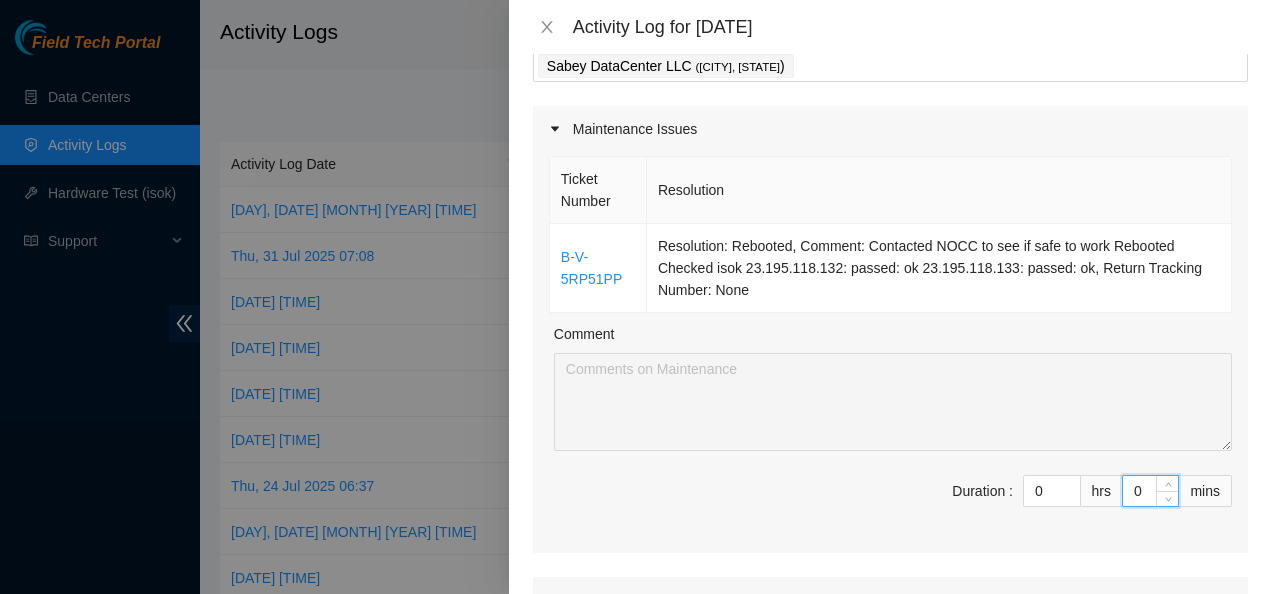 click on "0" at bounding box center (1150, 491) 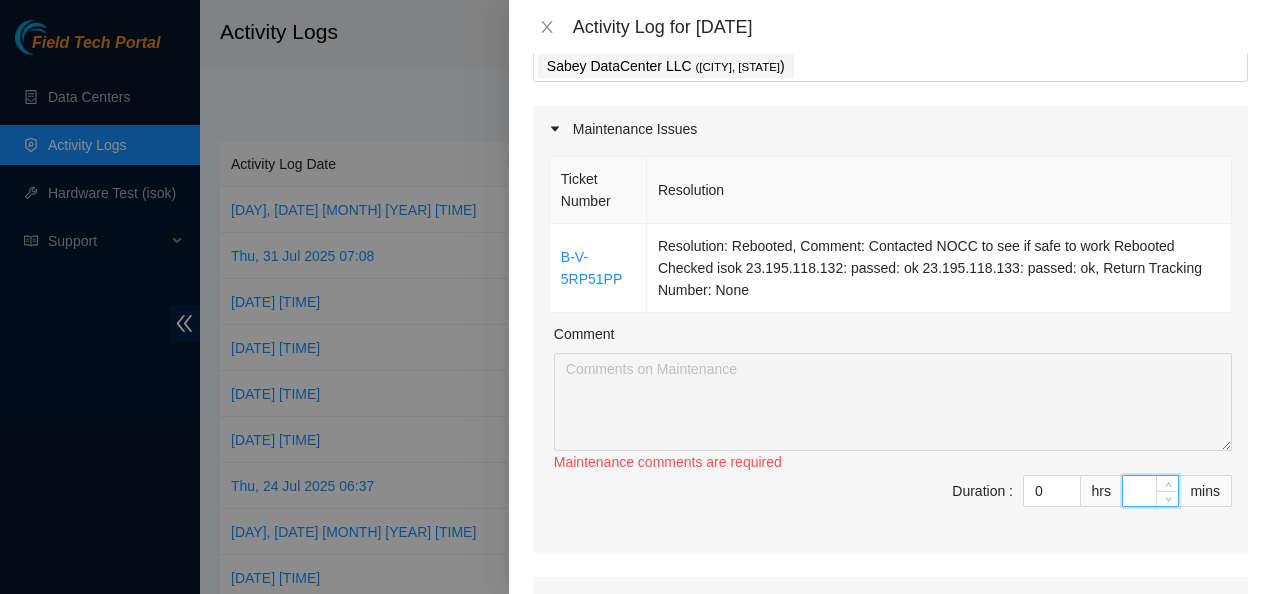 type on "3" 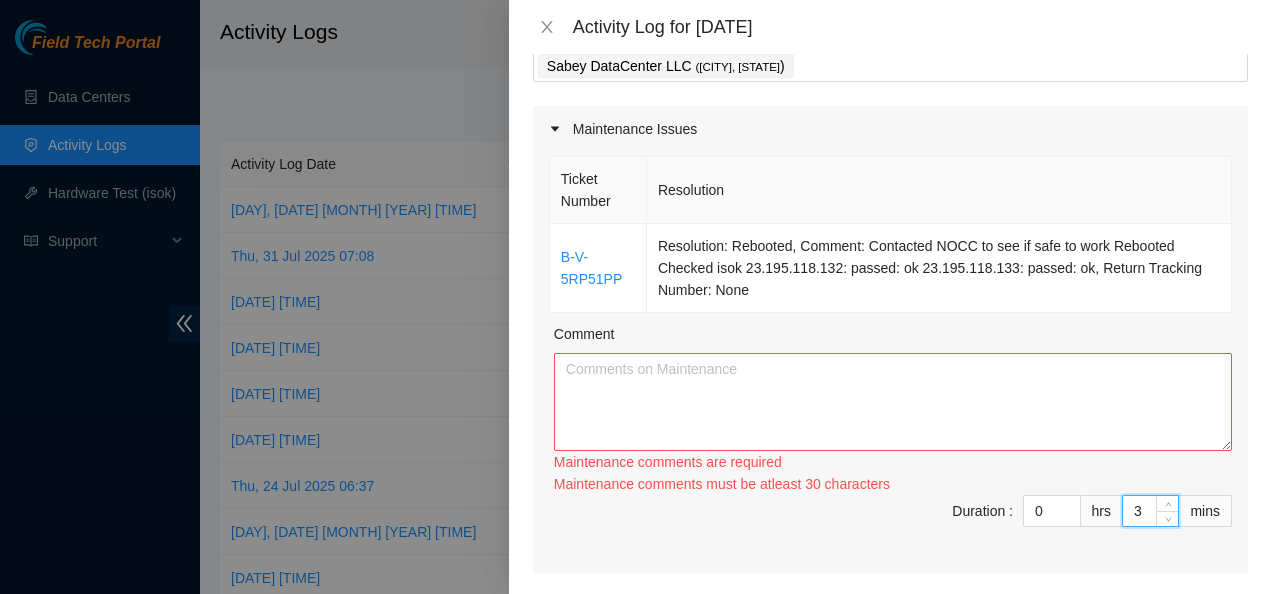 type on "30" 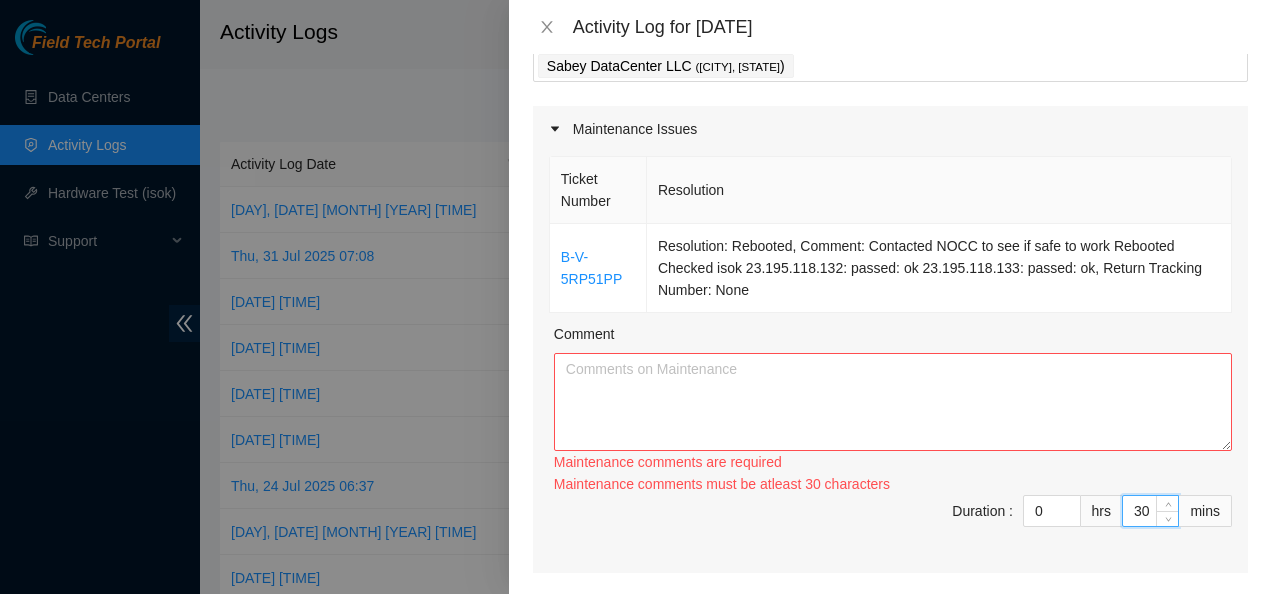 type on "30" 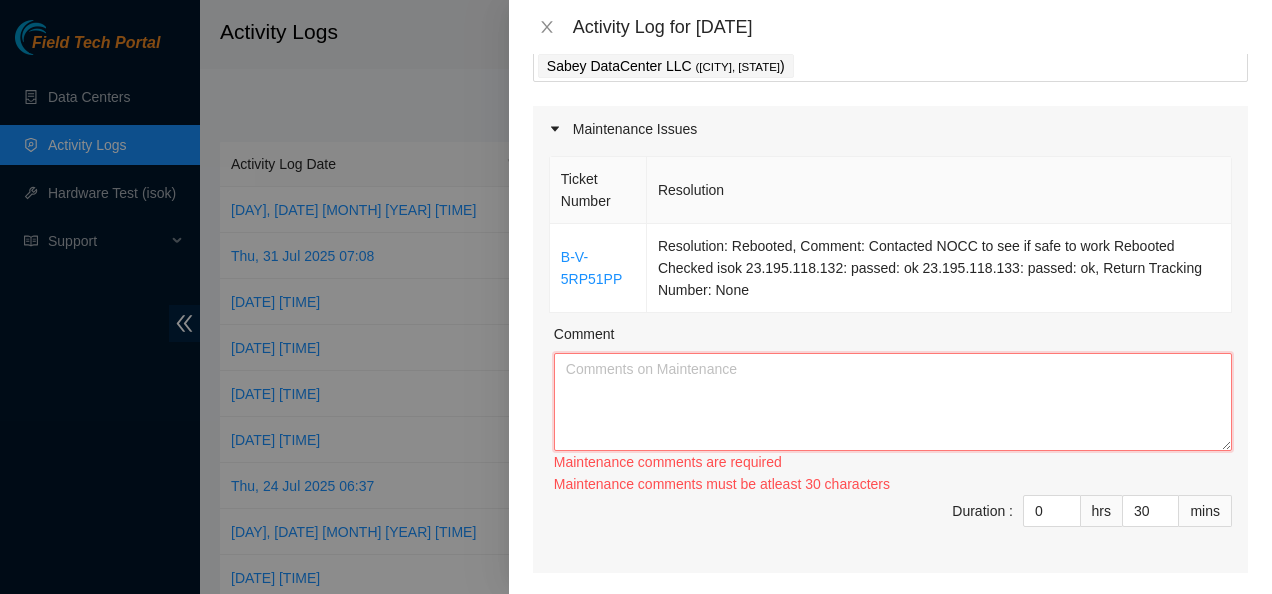 click on "Comment" at bounding box center (893, 402) 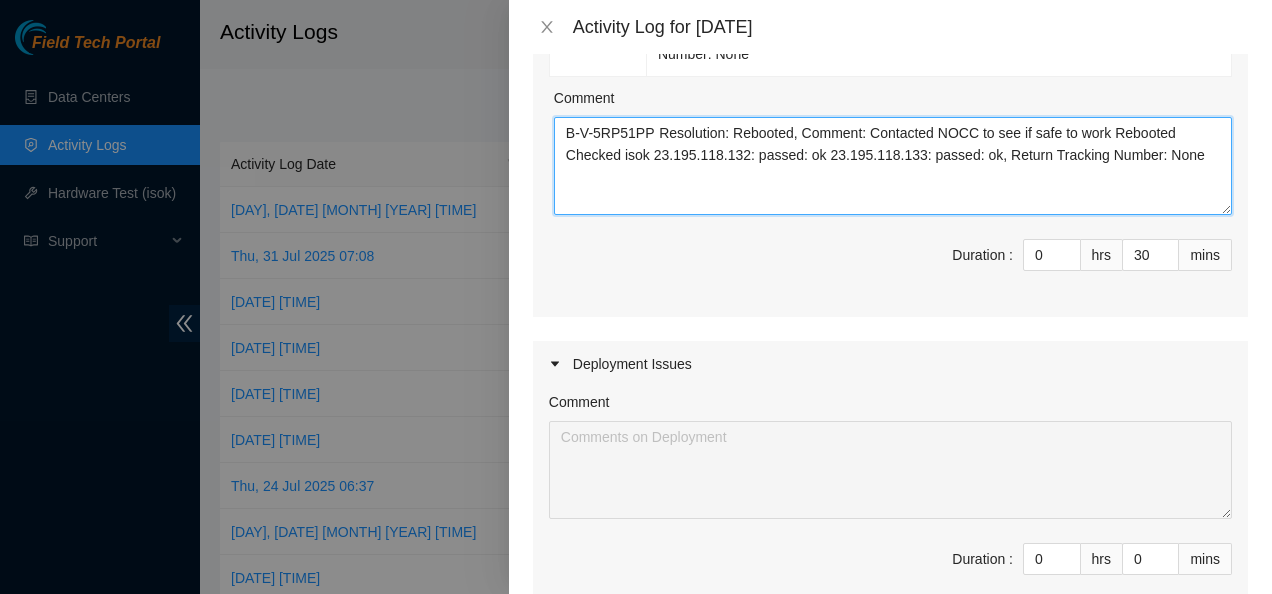 scroll, scrollTop: 448, scrollLeft: 0, axis: vertical 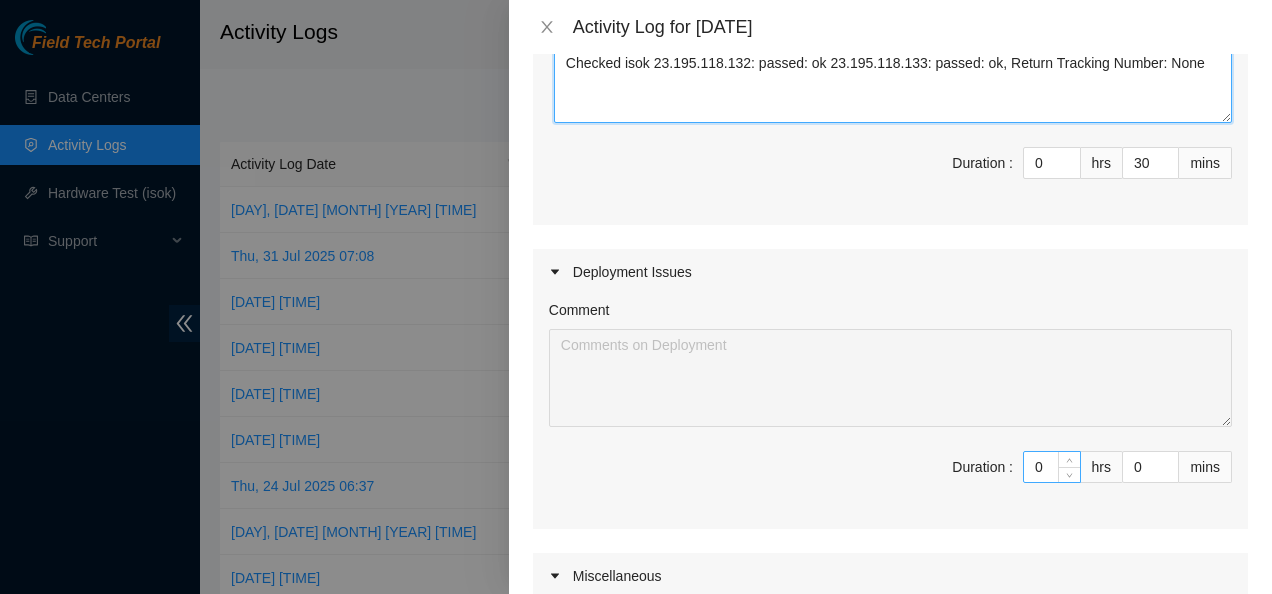 type on "B-V-5RP51PP	Resolution: Rebooted, Comment: Contacted NOCC to see if safe to work Rebooted Checked isok 23.195.118.132: passed: ok 23.195.118.133: passed: ok, Return Tracking Number: None" 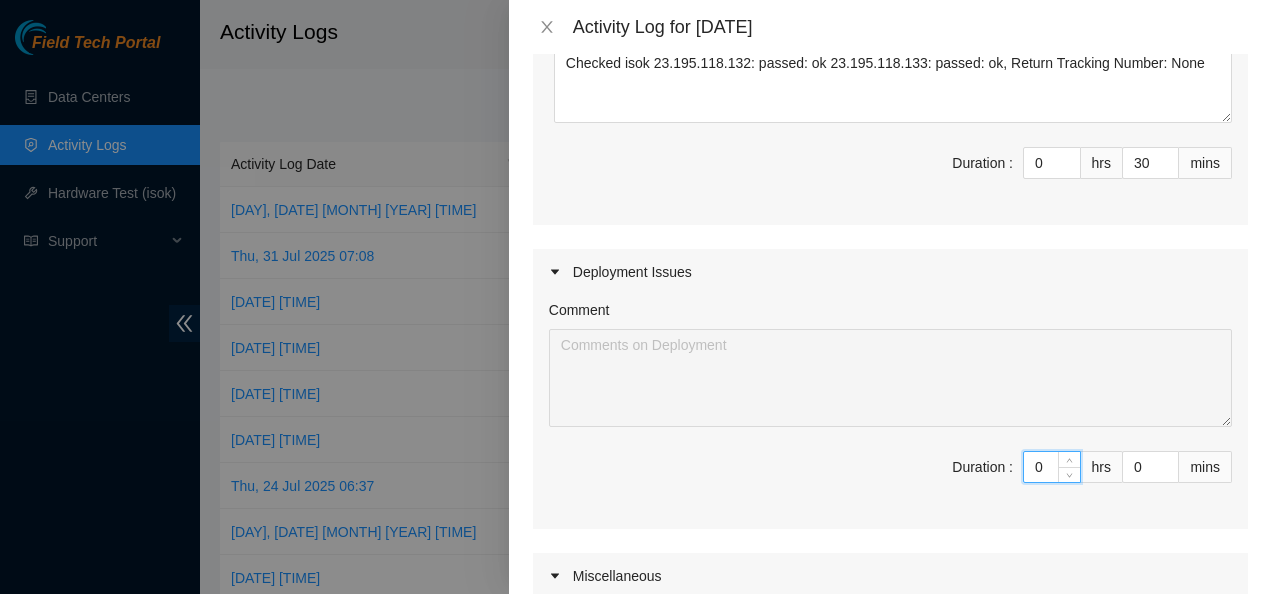 click on "0" at bounding box center [1052, 467] 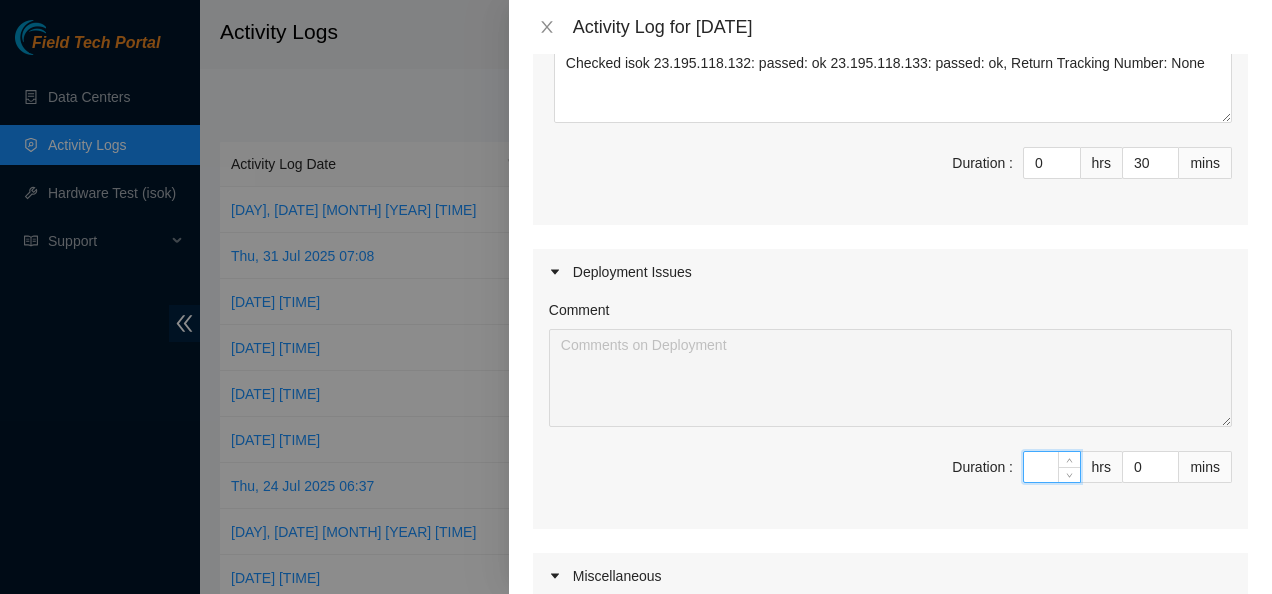 type on "7" 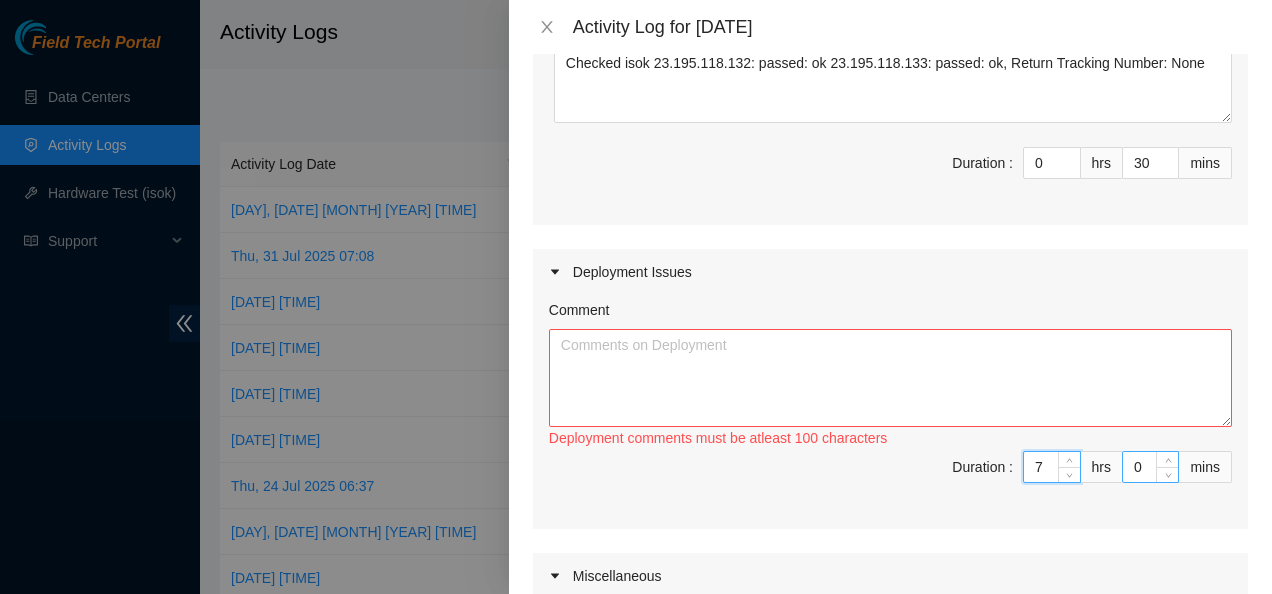 type on "7" 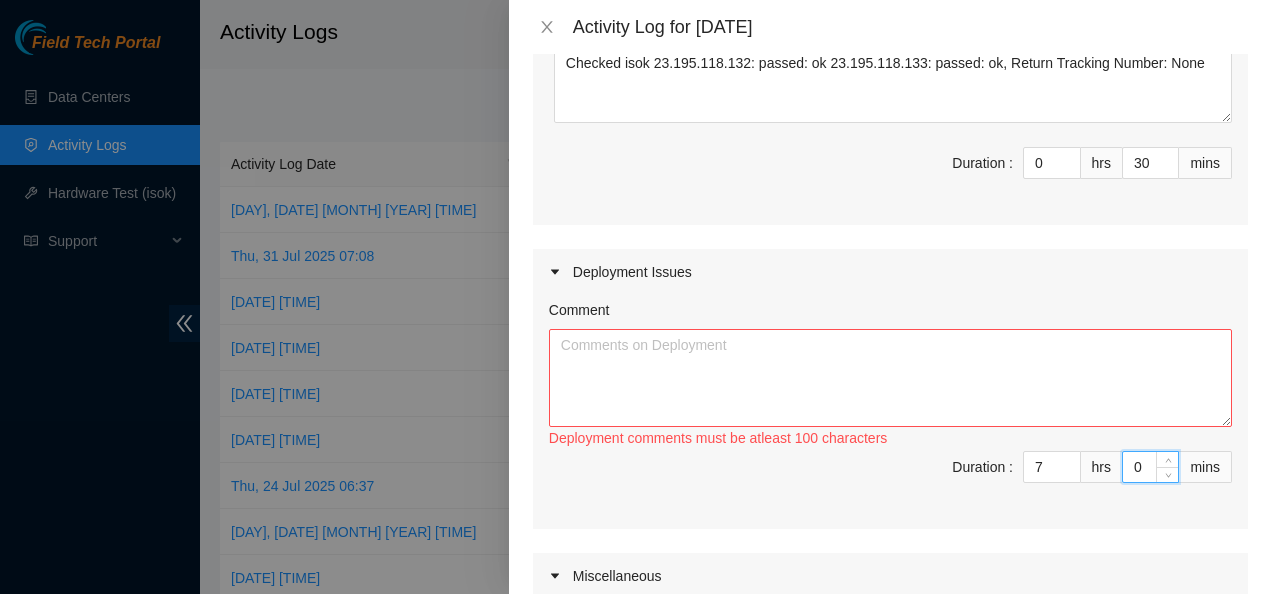 click on "0" at bounding box center (1150, 467) 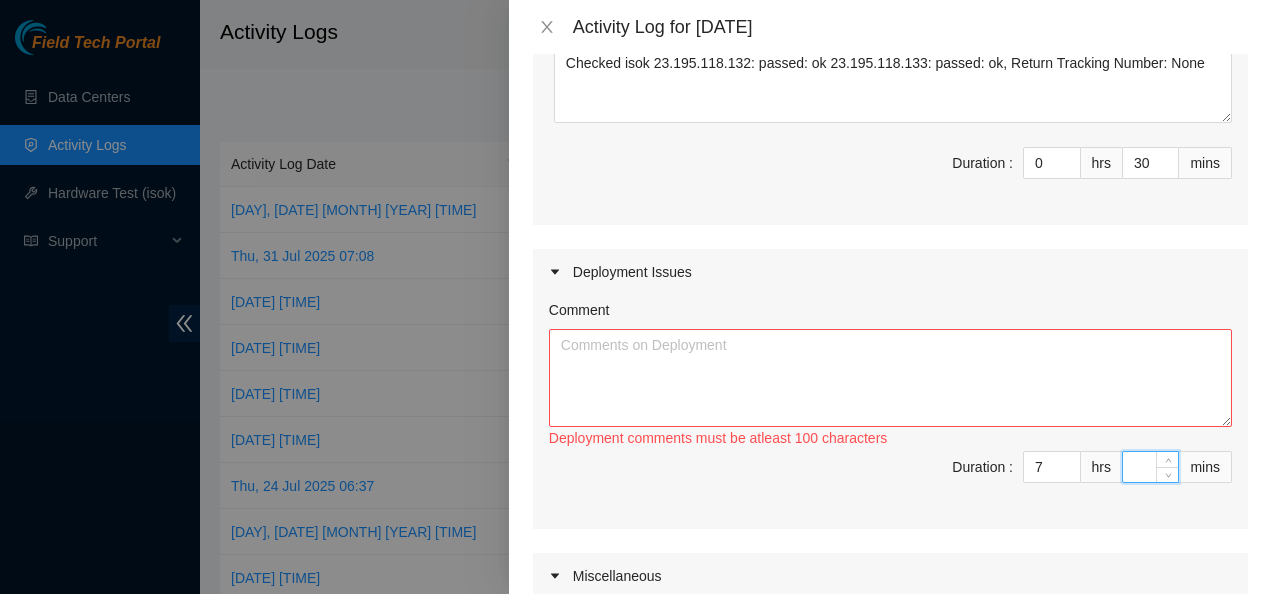 type on "5" 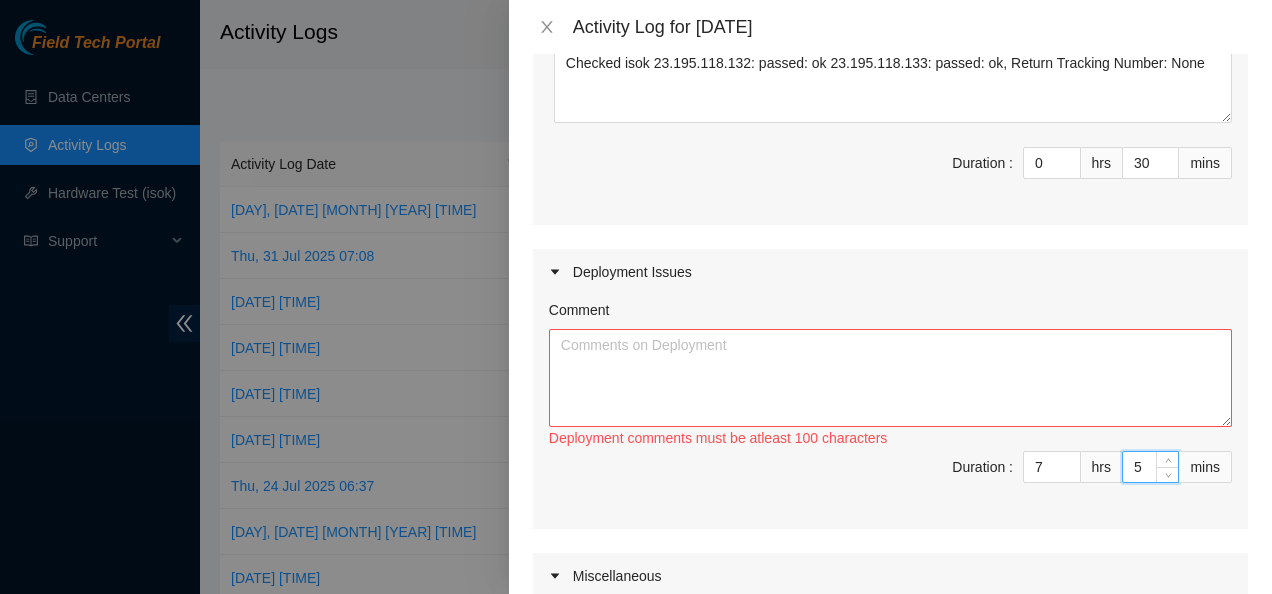 type on "5" 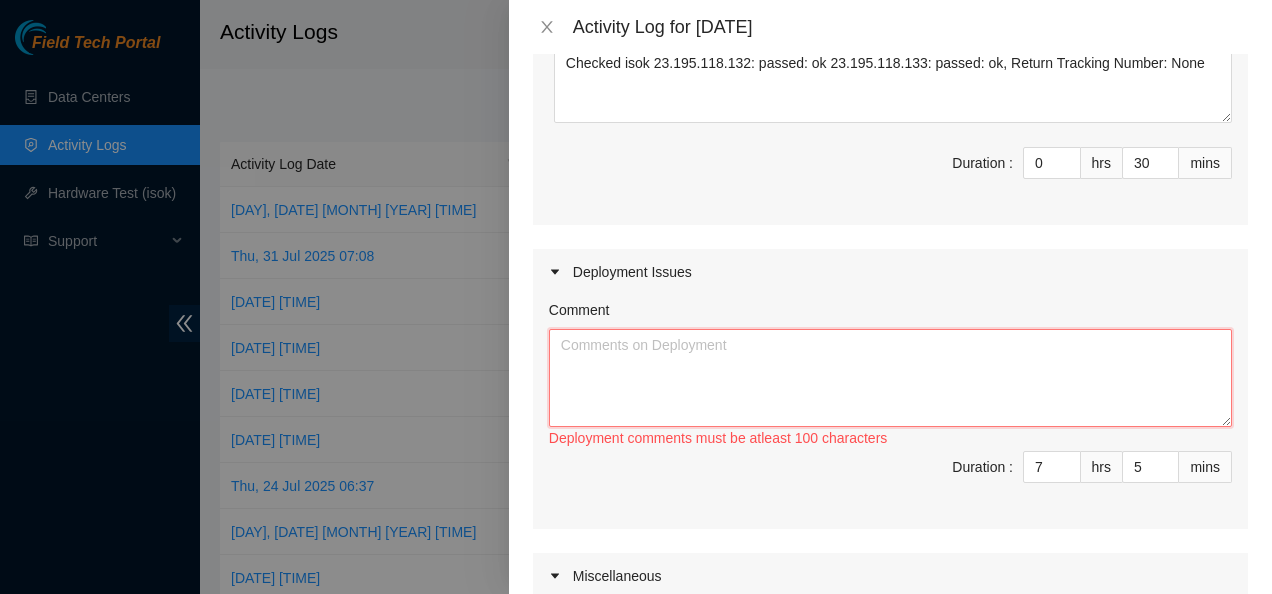 click on "Comment" at bounding box center [890, 378] 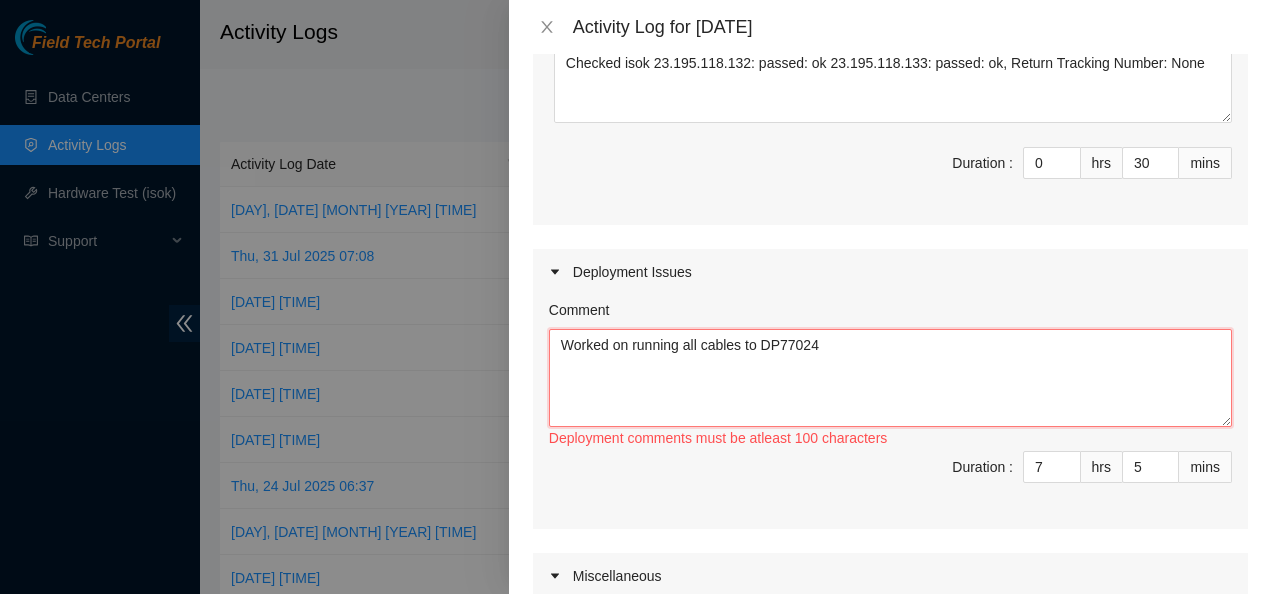 click on "Worked on running all cables to DP77024" at bounding box center [890, 378] 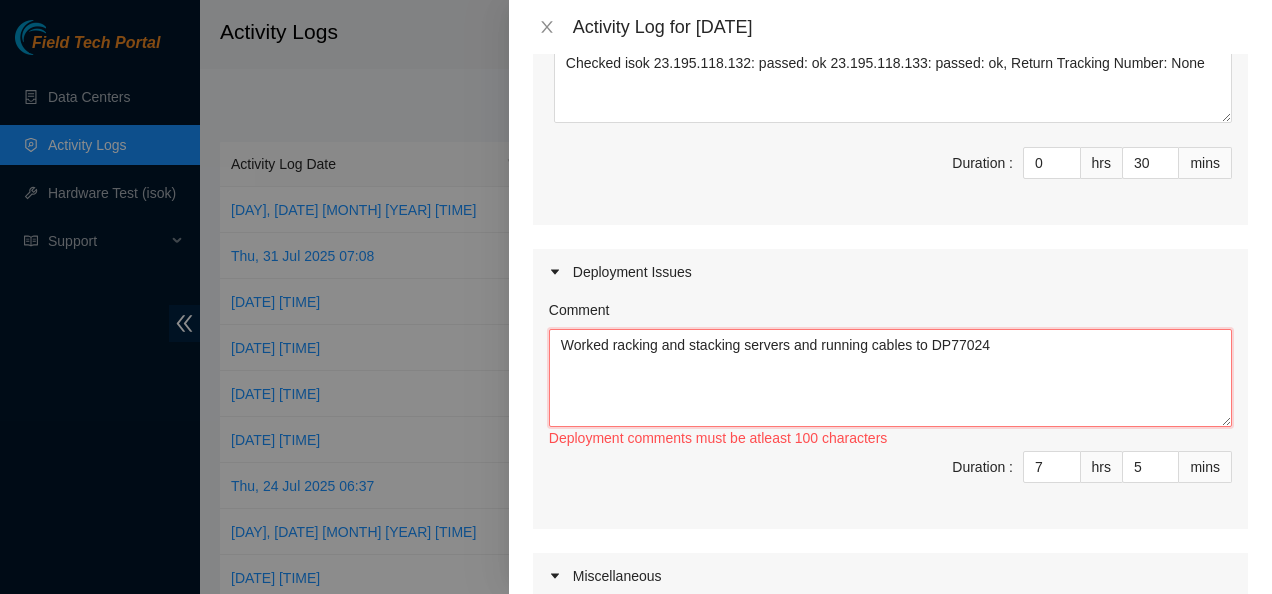 click on "Worked racking and stacking servers and running cables to DP77024" at bounding box center [890, 378] 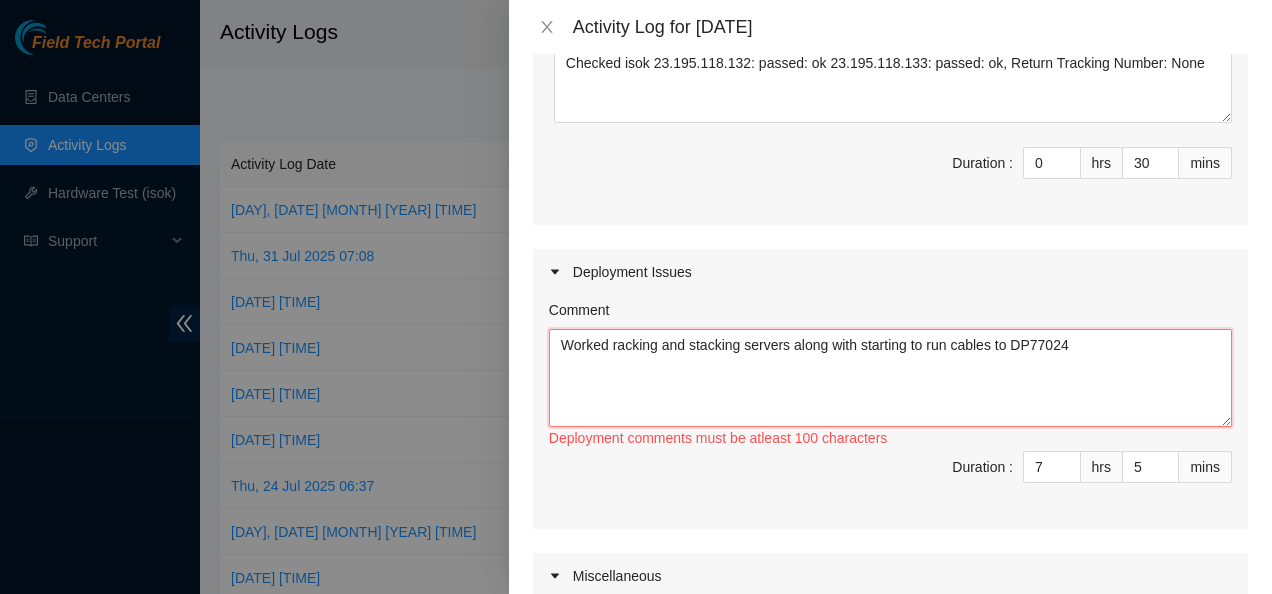 click on "Worked racking and stacking servers along with starting to run cables to DP77024" at bounding box center (890, 378) 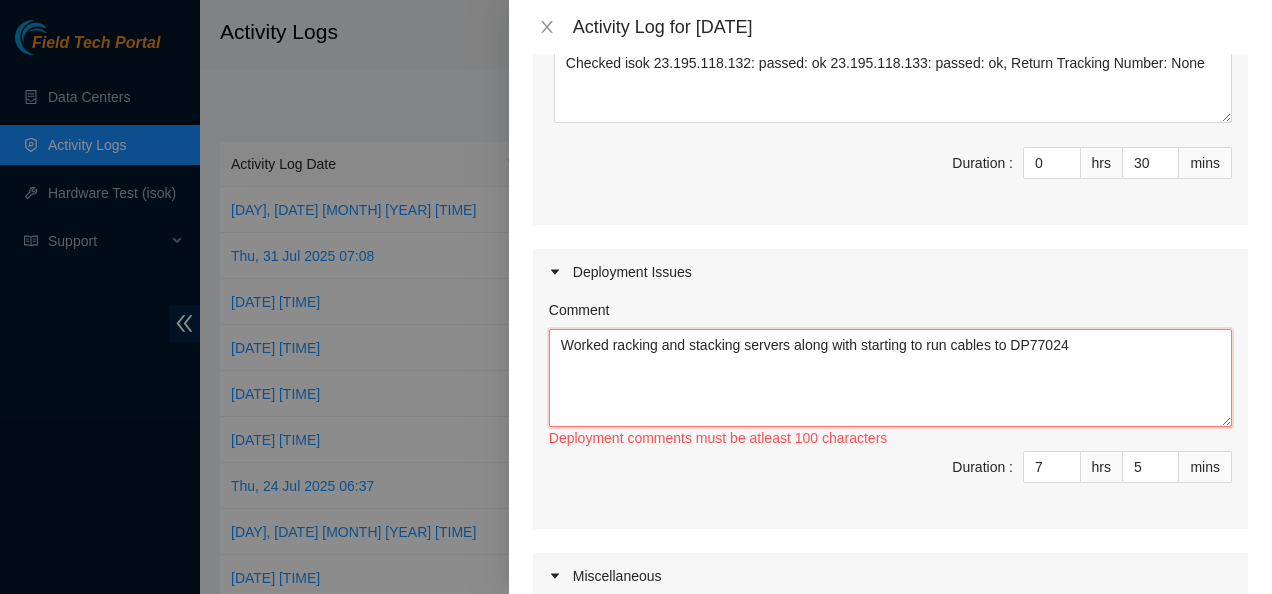 paste on "h12169-sea1	28	28	eth-1/1/43	eth-1/1/43	mgmt105  p.1	con12009-sea1 p.25
h12170-sea1	27	27	eth-1/1/44	eth-1/1/44	mgmt105  p.2	con12009-sea1 p.26
h12171-sea1	26	26	eth-1/1/45	eth-1/1/45	mgmt105  p.3	con12009-sea1 p.27
h12172-sea1	25	25	eth-1/1/46	eth-1/1/46	mgmt105  p.4	con12009-sea1 p.28
h12173-sea1	24	24	eth-1/1/47	eth-1/1/47	mgmt105  p.5	con12009-sea1 p.29
h12174-sea1	23	23	eth-1/1/48	eth-1/1/48	mgmt105  p.6	con12009-sea1 p.30
h12175-sea1	22	22	eth-1/1/49	eth-1/1/49	mgmt105  p.7	con12009-sea1 p.31
h12176-sea1	21	21	eth-1/1/50	eth-1/1/50	mgmt105  p.8	con12009-sea1 p.32
h12177-sea1	20	20	eth-1/1/51	eth-1/1/51	mgmt105  p.9	con12009-sea1 p.33
h12178-sea1	19	19	eth-1/1/52	eth-1/1/52	mgmt105  p.10	con12009-sea1 p.34
h12179-sea1	12	12	eth-1/1/53	eth-1/1/53	mgmt105  p.11	con12009-sea1 p.35
h12180-sea1	11	11	eth-1/1/54	eth-1/1/54	mgmt105  p.12	con12009-sea1 p.36
h12181-sea1	10	10	eth-1/1/55	eth-1/1/55	mgmt105  p.13	con12009-sea1 p.37
h12182-sea1	9	9	eth-1/1/56	eth-1/1/56	mgmt105  p.14	con12009-sea1 p.38
h12183-sea..." 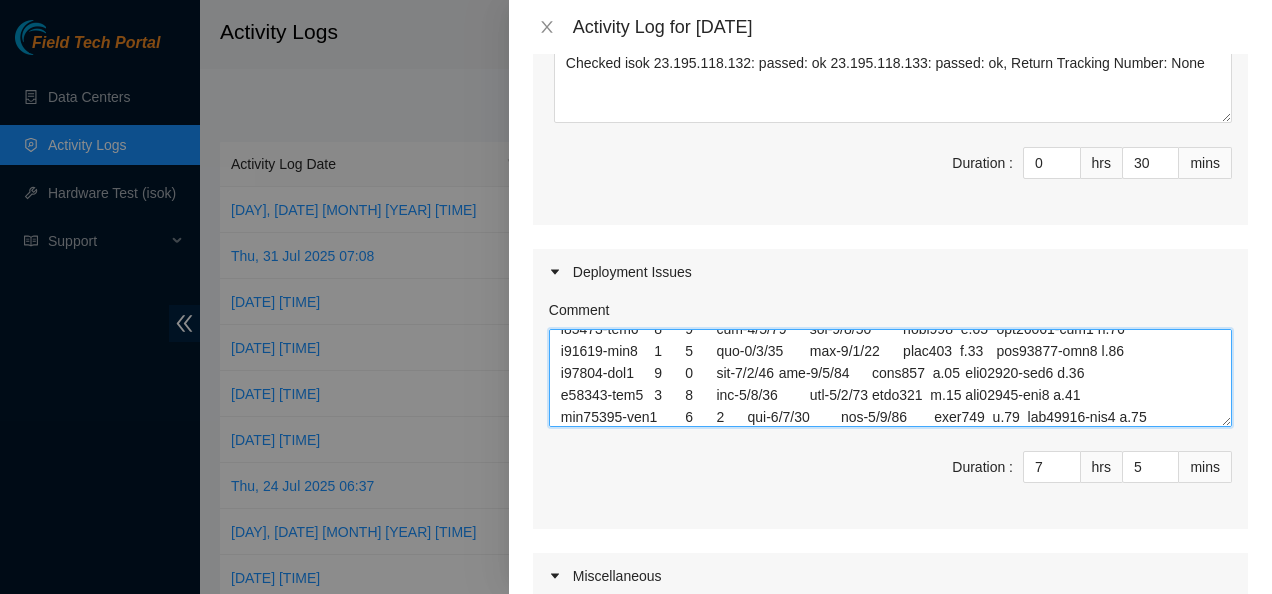 scroll, scrollTop: 0, scrollLeft: 0, axis: both 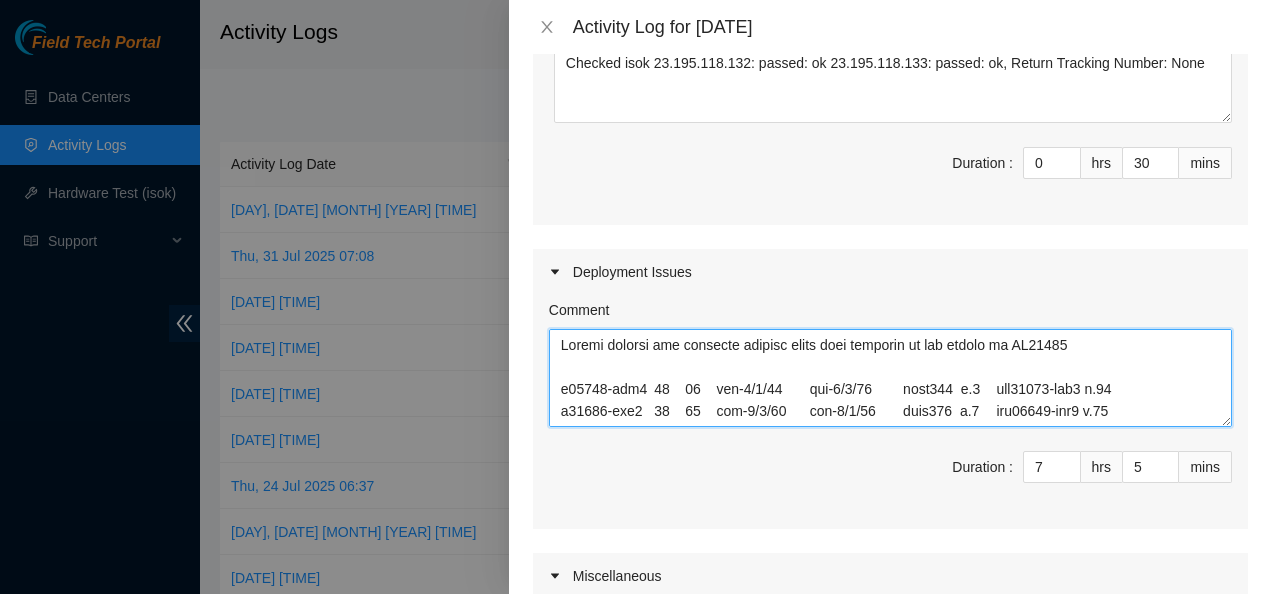 click on "Comment" at bounding box center [890, 378] 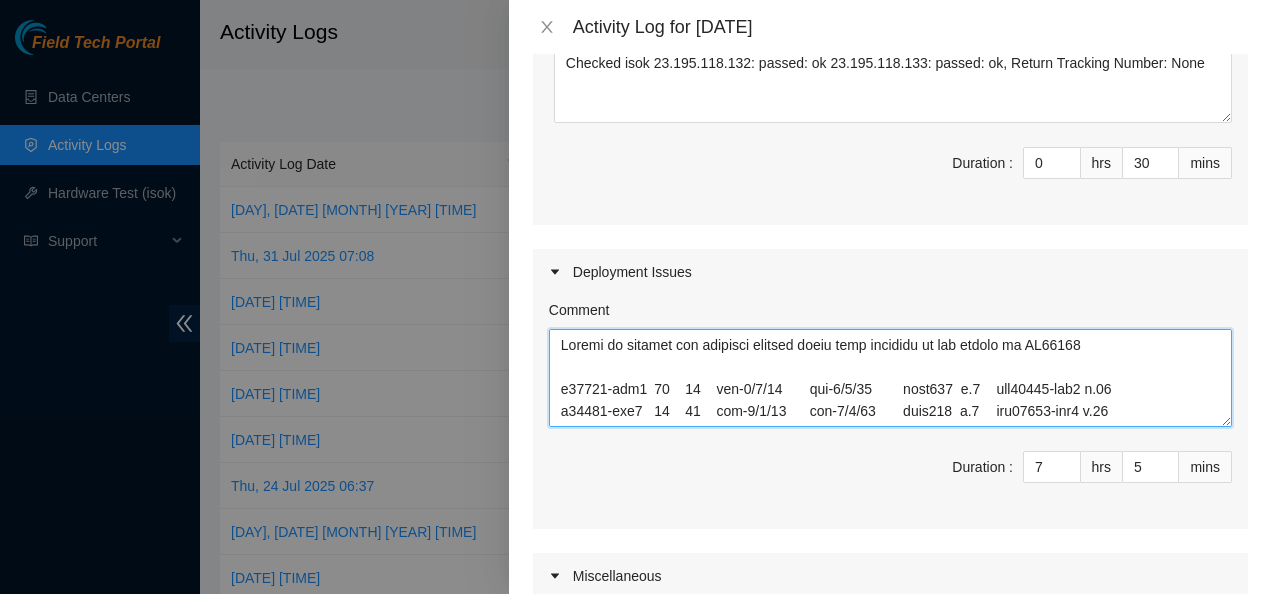 scroll, scrollTop: 440, scrollLeft: 0, axis: vertical 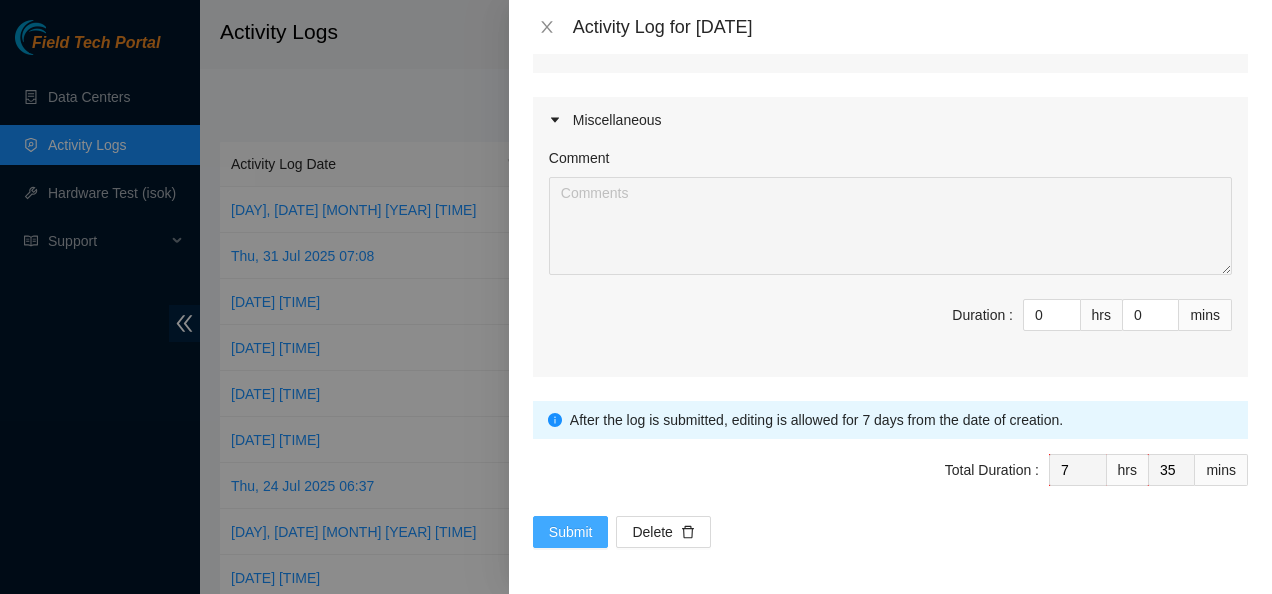 type on "Worked on racking and stacking servers along with starting to run cables to DP77024
h[ID]-sea1	[NUMBER]	[NUMBER]	eth-1/1/43	eth-1/1/43	mgmt105  p.1	con[ID]-sea1 p.25
h[ID]-sea1	[NUMBER]	[NUMBER]	eth-1/1/44	eth-1/1/44	mgmt105  p.2	con[ID]-sea1 p.26
h[ID]-sea1	[NUMBER]	[NUMBER]	eth-1/1/45	eth-1/1/45	mgmt105  p.3	con[ID]-sea1 p.27
h[ID]-sea1	[NUMBER]	[NUMBER]	eth-1/1/46	eth-1/1/46	mgmt105  p.4	con[ID]-sea1 p.28
h[ID]-sea1	[NUMBER]	[NUMBER]	eth-1/1/47	eth-1/1/47	mgmt105  p.5	con[ID]-sea1 p.29
h[ID]-sea1	[NUMBER]	[NUMBER]	eth-1/1/48	eth-1/1/48	mgmt105  p.6	con[ID]-sea1 p.30
h[ID]-sea1	[NUMBER]	[NUMBER]	eth-1/1/49	eth-1/1/49	mgmt105  p.7	con[ID]-sea1 p.31
h[ID]-sea1	[NUMBER]	[NUMBER]	eth-1/1/50	eth-1/1/50	mgmt105  p.8	con[ID]-sea1 p.32
h[ID]-sea1	[NUMBER]	[NUMBER]	eth-1/1/51	eth-1/1/51	mgmt105  p.9	con[ID]-sea1 p.33
h[ID]-sea1	[NUMBER]	[NUMBER]	eth-1/1/52	eth-1/1/52	mgmt105  p.10	con[ID]-sea1 p.34
h[ID]-sea1	[NUMBER]	[NUMBER]	eth-1/1/53	eth-1/1/53	mgmt105  p.11	con[ID]-sea1 p.35
h[ID]-sea1	[NUMBER]	[NUMBER]	eth-1/1/54	eth-1/1/54	mgmt105  p.12	con[ID]-sea1 p.36
h[ID]-sea1	[NUMBER]	[NUMBER]	eth-1/1/55	eth-1/1/55	mgmt105  p.13	con[ID]-sea1 p..." 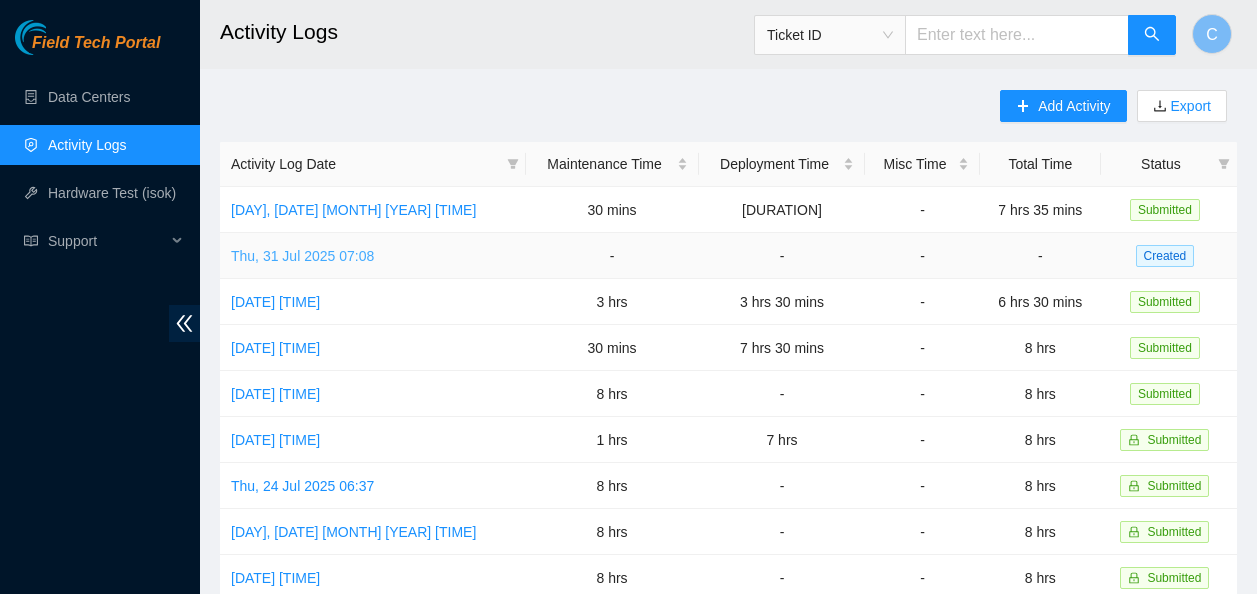 click on "Thu, 31 Jul 2025 07:08" at bounding box center [302, 256] 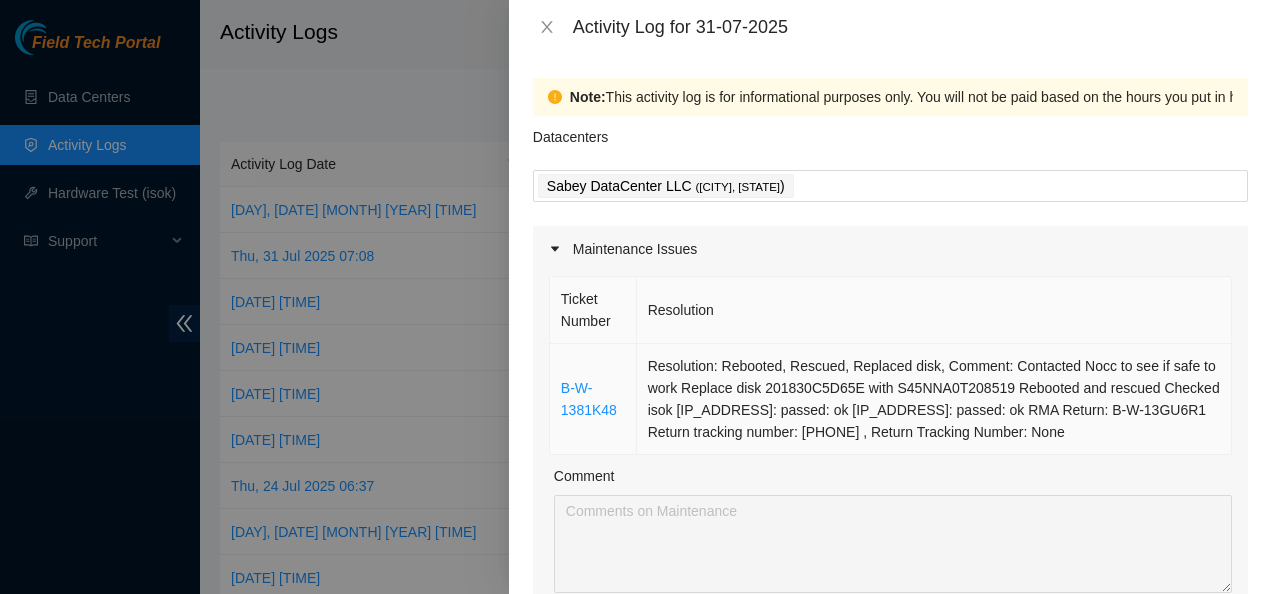 drag, startPoint x: 1047, startPoint y: 431, endPoint x: 556, endPoint y: 388, distance: 492.8793 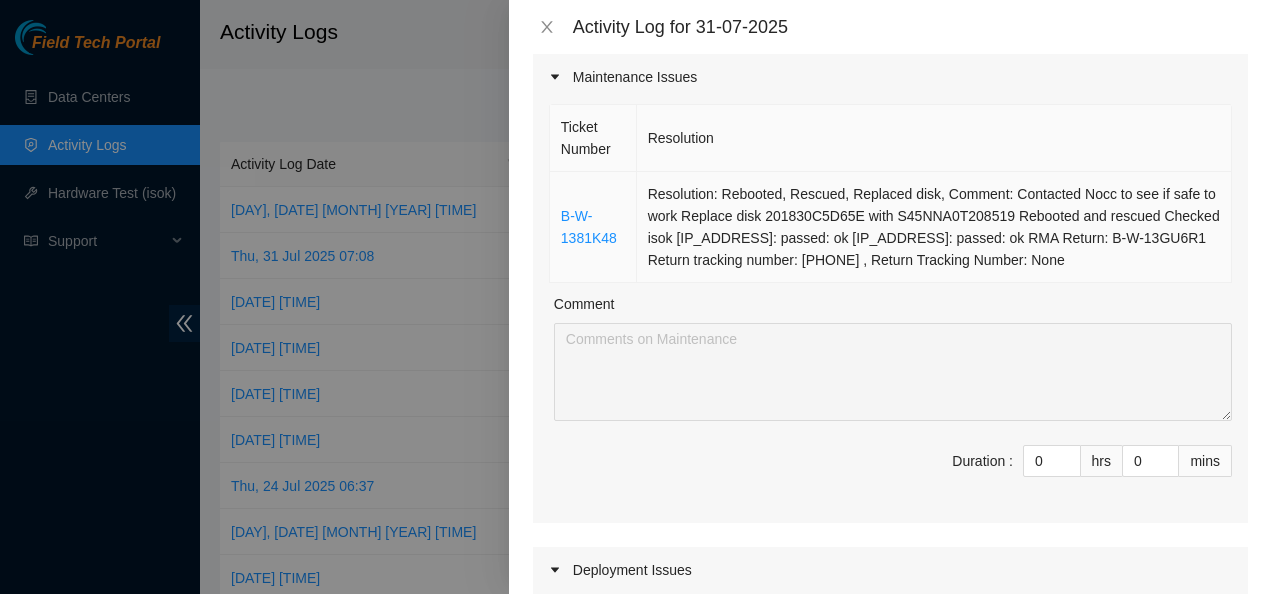 scroll, scrollTop: 178, scrollLeft: 0, axis: vertical 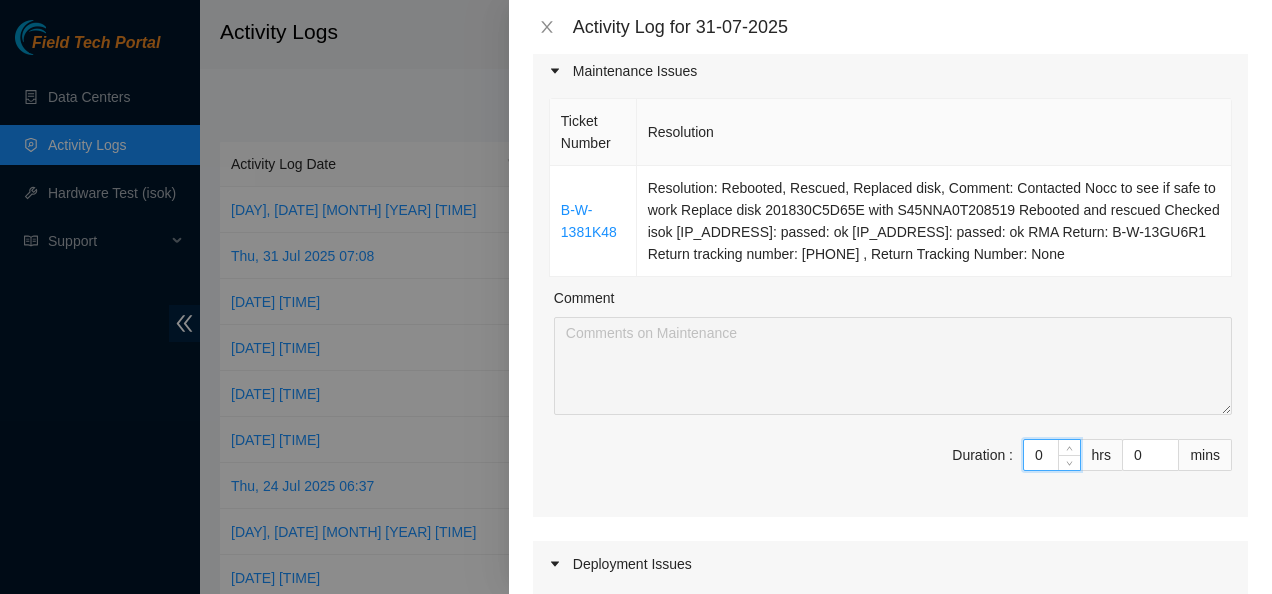 click on "0" at bounding box center (1052, 455) 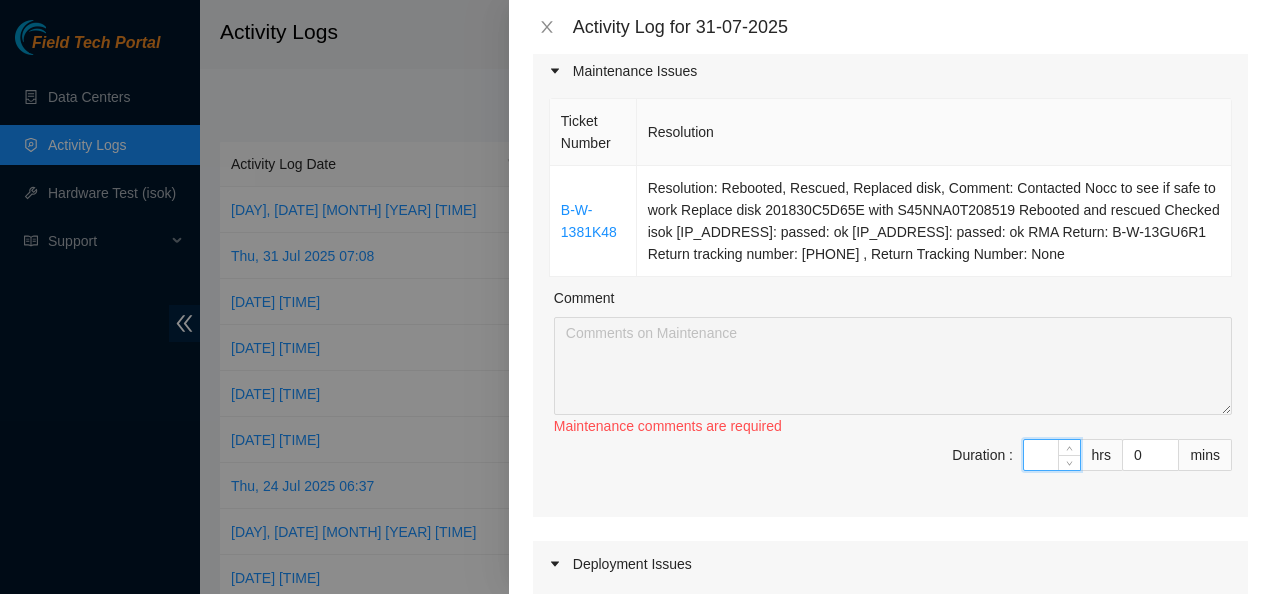 type on "1" 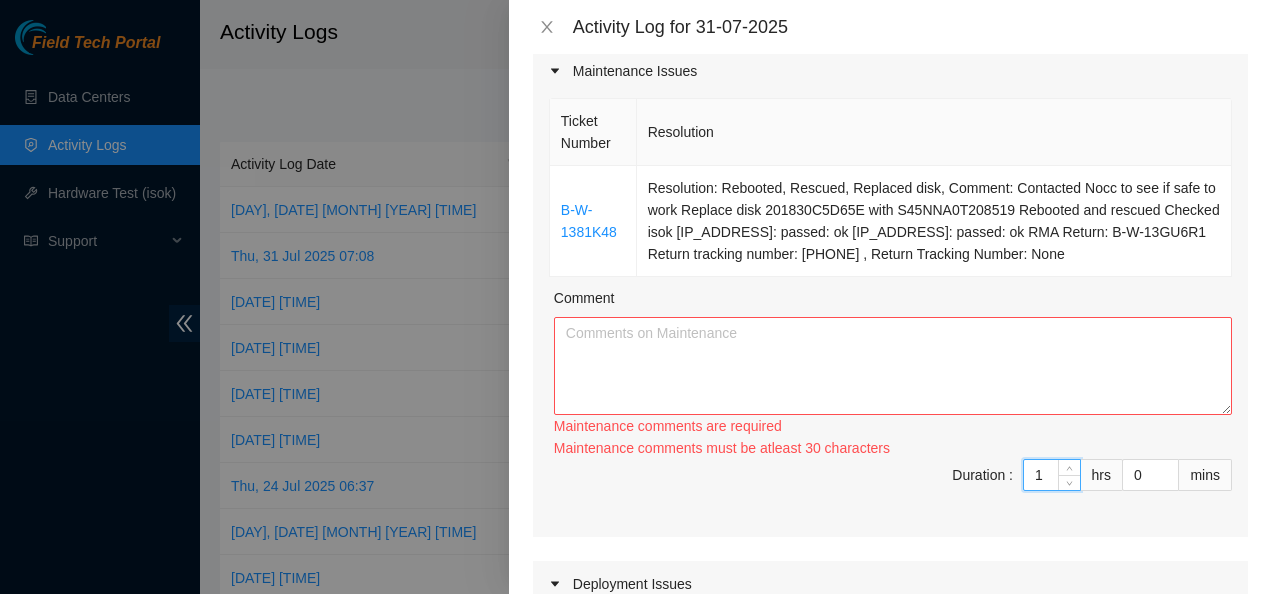 type on "1" 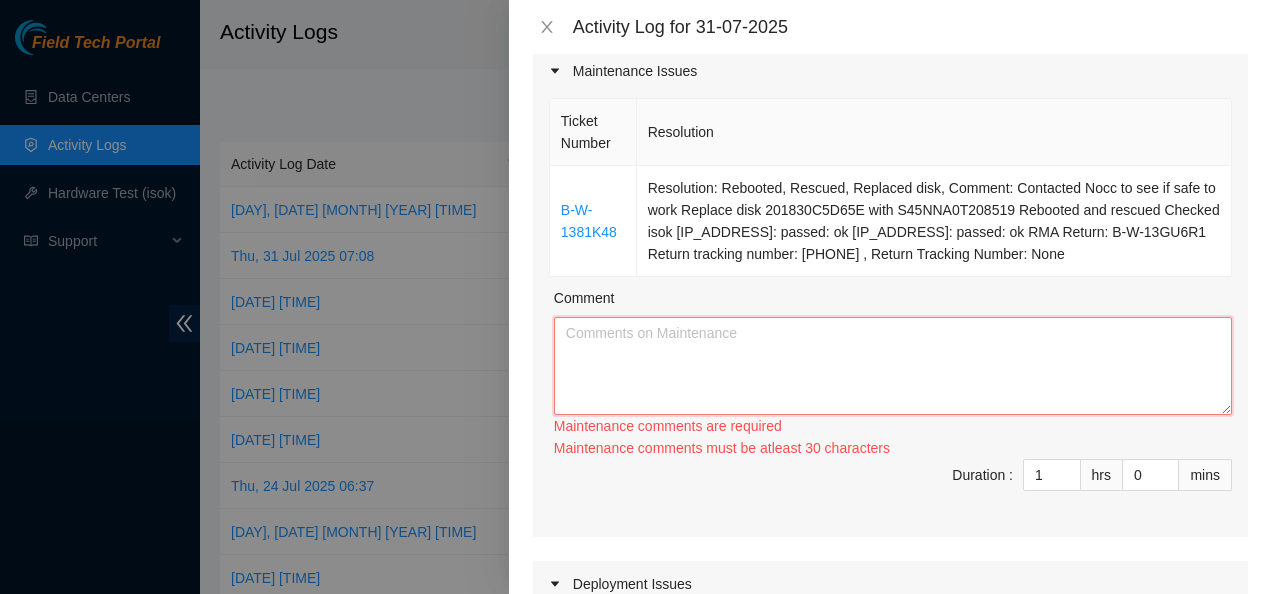 click on "Comment" at bounding box center [893, 366] 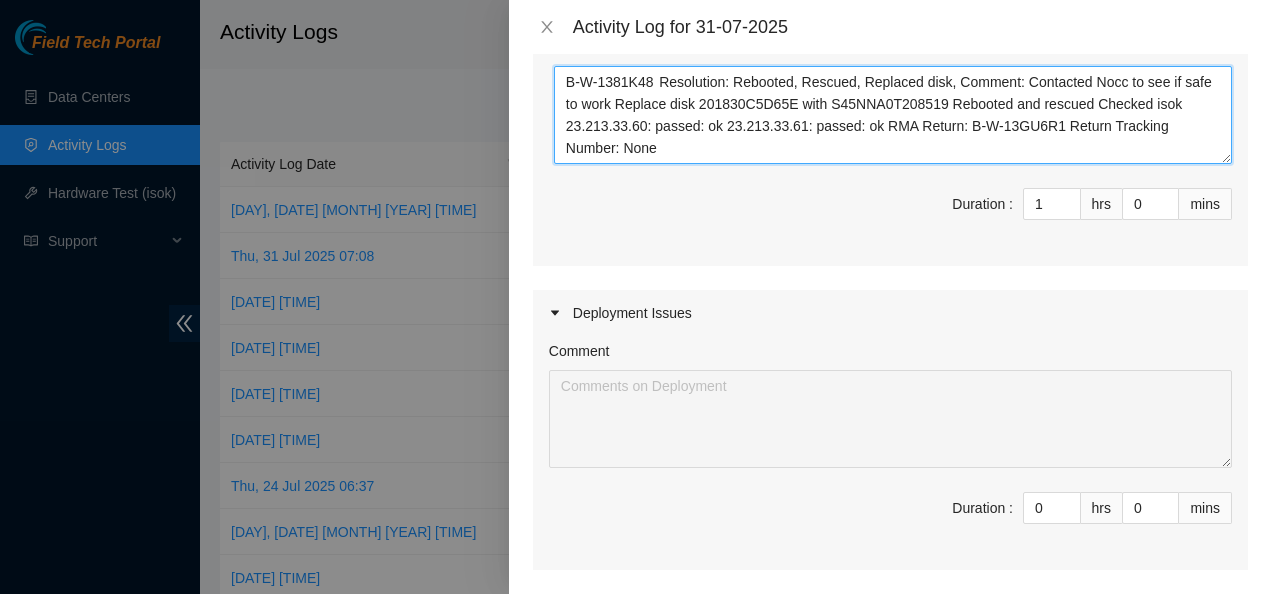 scroll, scrollTop: 430, scrollLeft: 0, axis: vertical 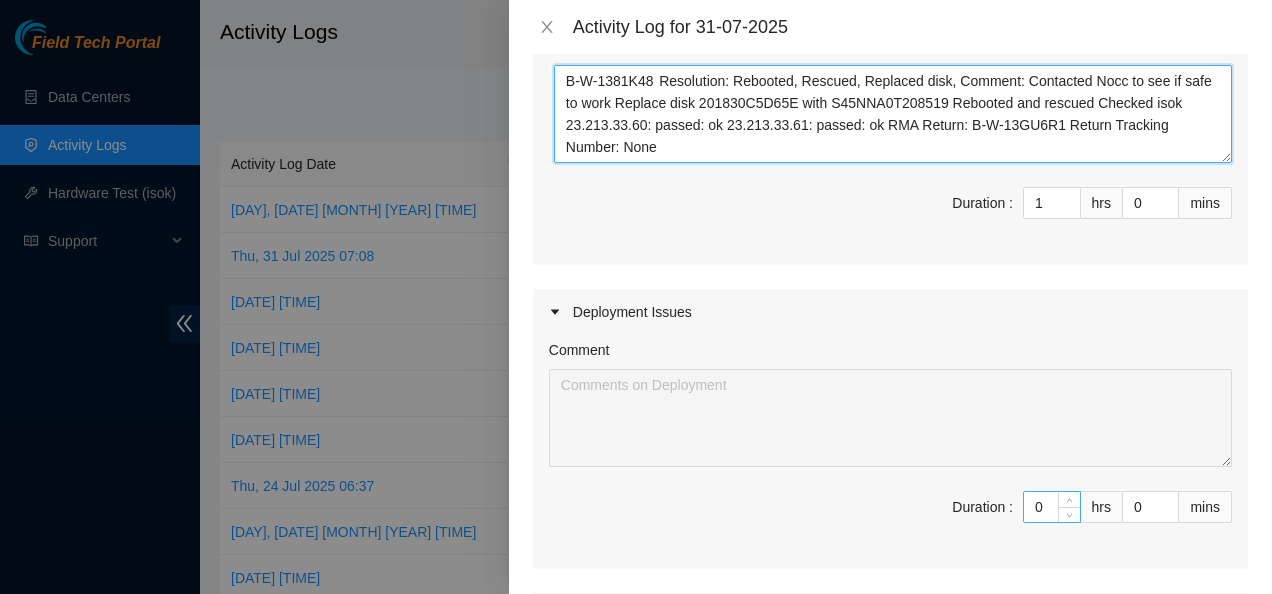 type on "B-W-1381K48	Resolution: Rebooted, Rescued, Replaced disk, Comment: Contacted Nocc to see if safe to work Replace disk 201830C5D65E with S45NNA0T208519 Rebooted and rescued Checked isok 23.213.33.60: passed: ok 23.213.33.61: passed: ok RMA Return: B-W-13GU6R1 Return Tracking Number: None" 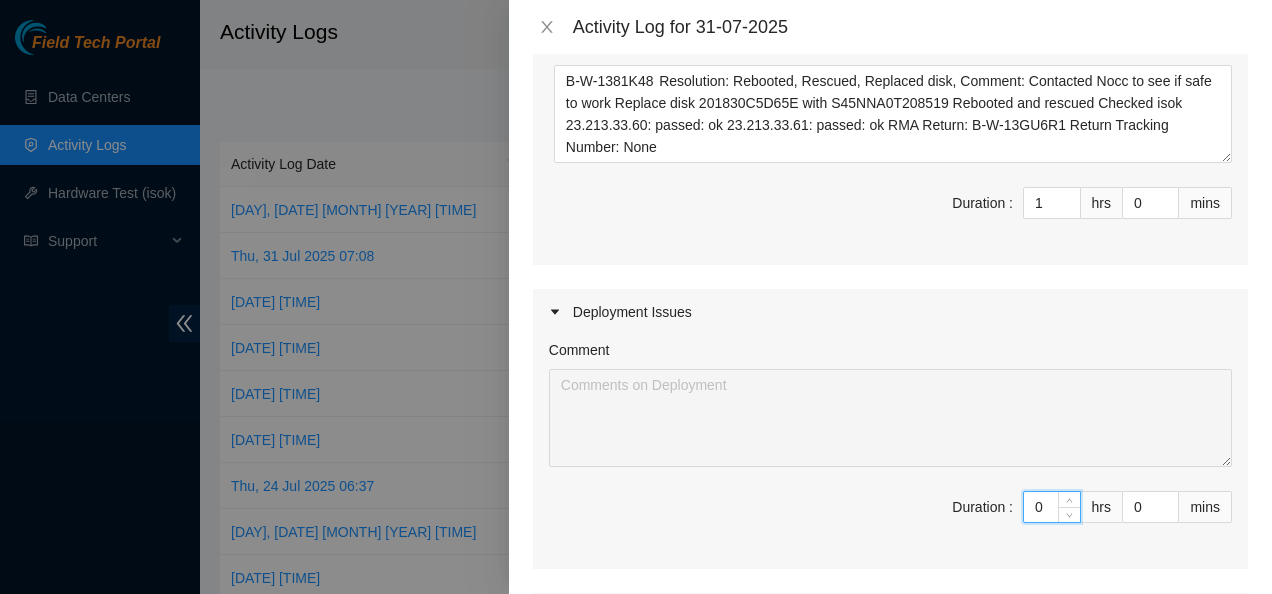 click on "0" at bounding box center [1052, 507] 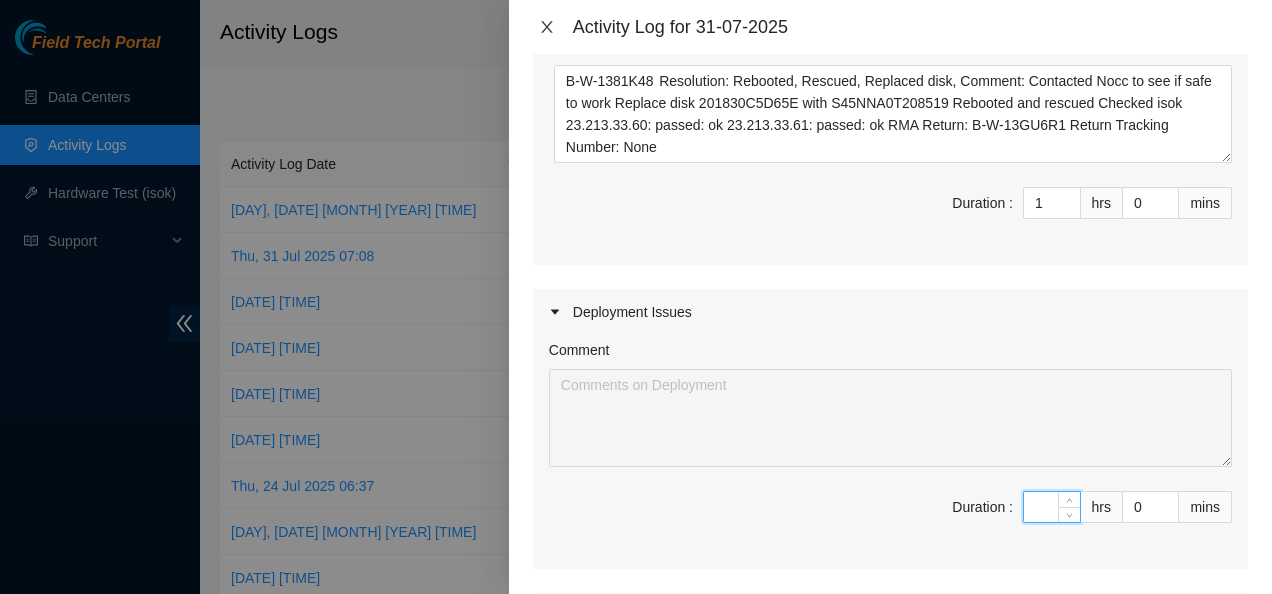 type 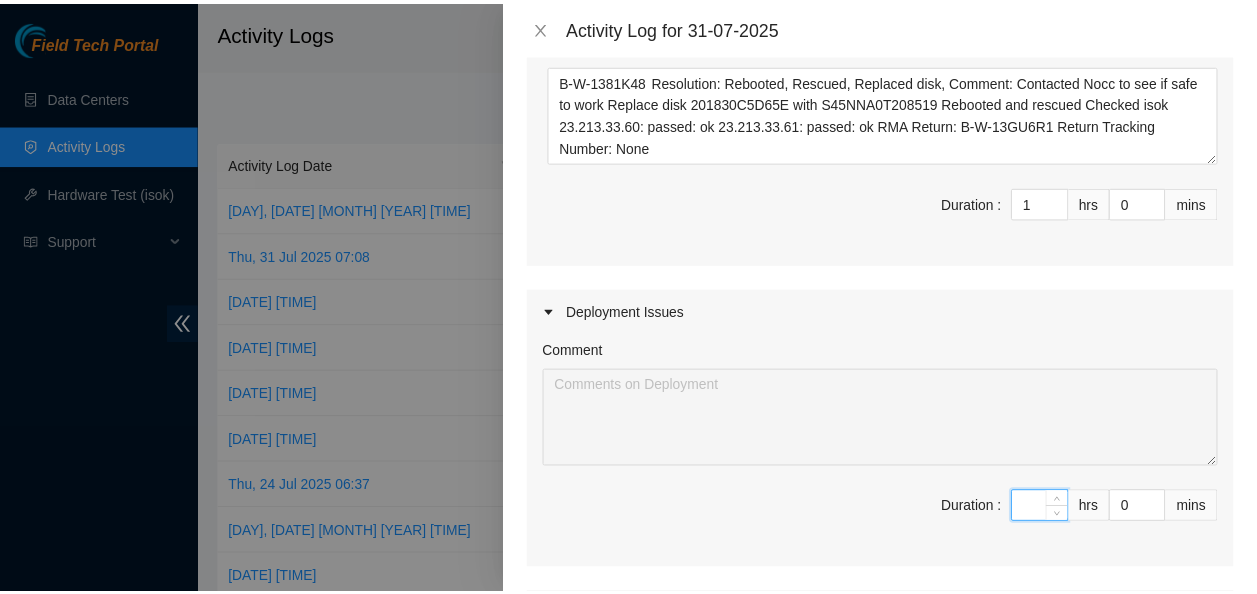 scroll, scrollTop: 926, scrollLeft: 0, axis: vertical 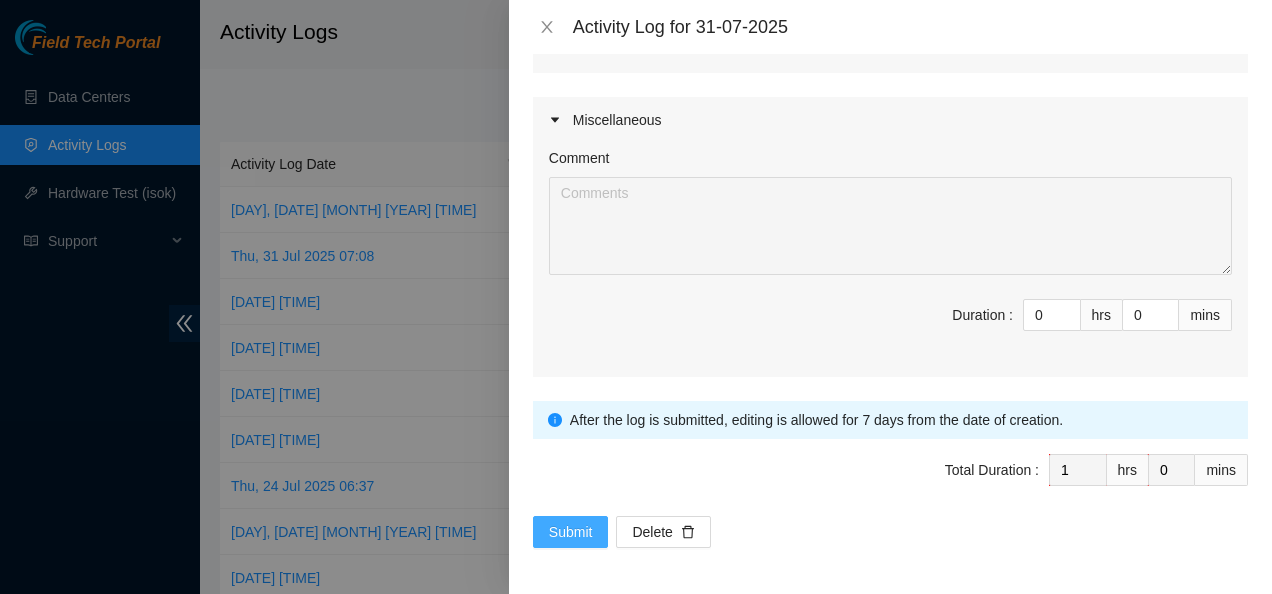 click on "Submit" at bounding box center (571, 532) 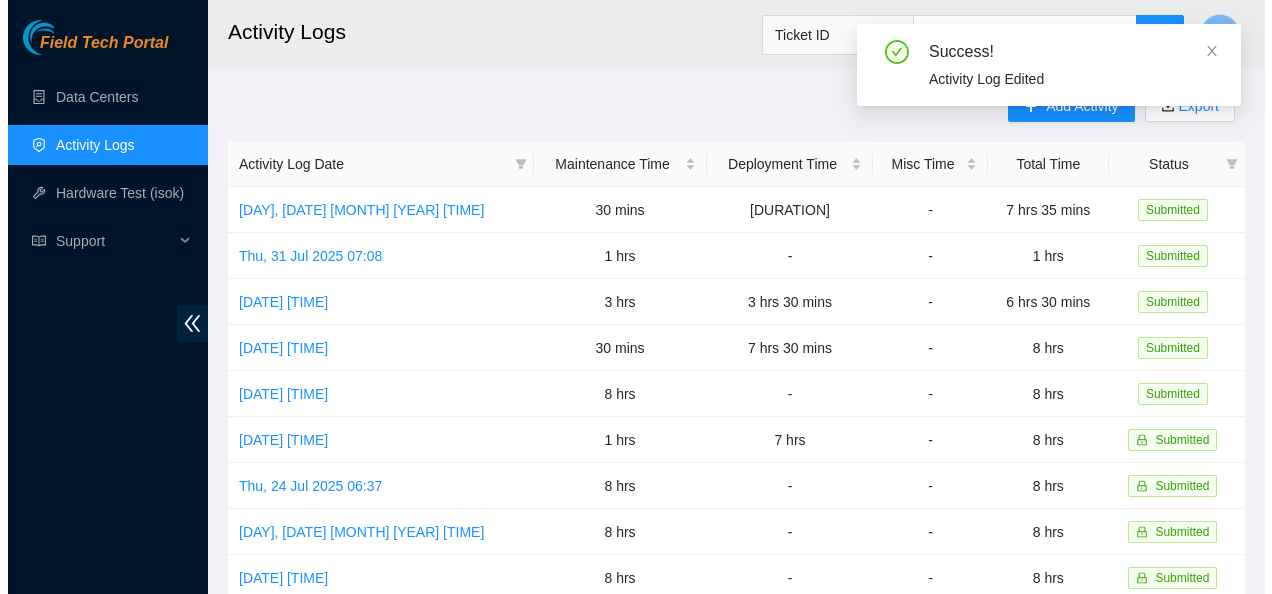 scroll, scrollTop: 2, scrollLeft: 0, axis: vertical 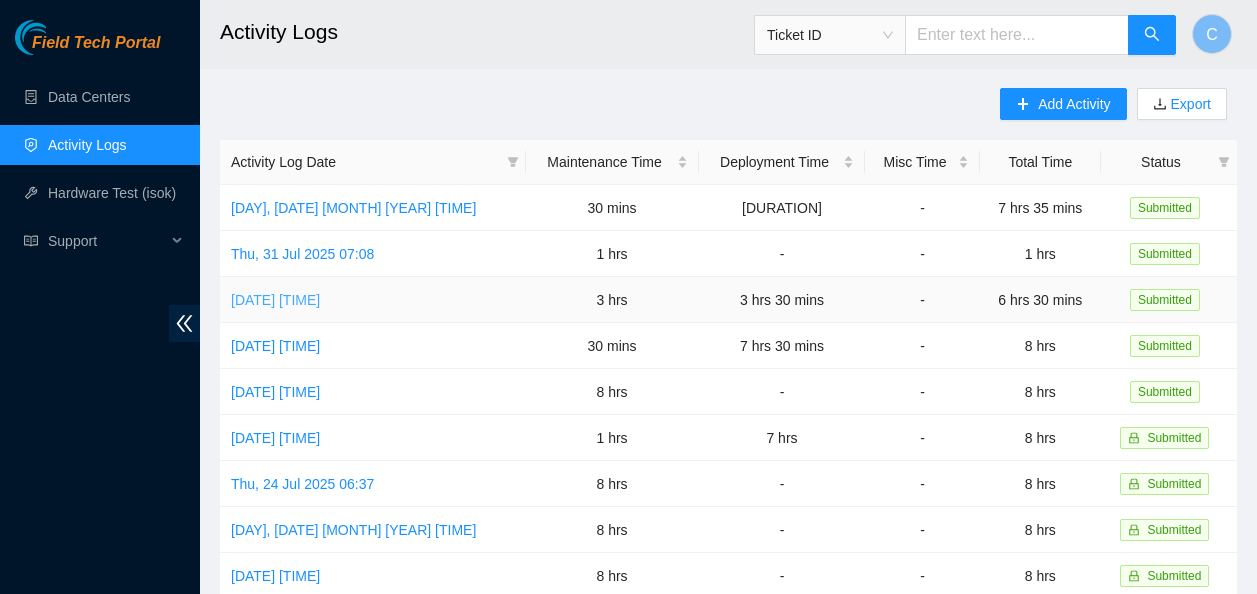click on "[DATE] [TIME]" at bounding box center [275, 300] 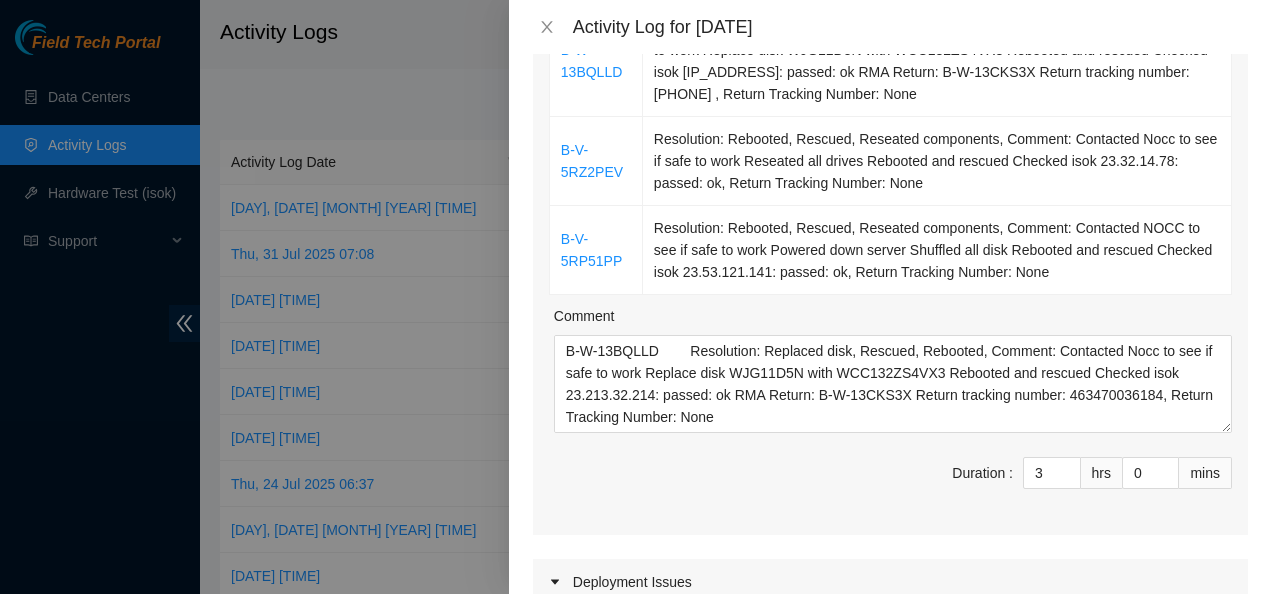 scroll, scrollTop: 341, scrollLeft: 0, axis: vertical 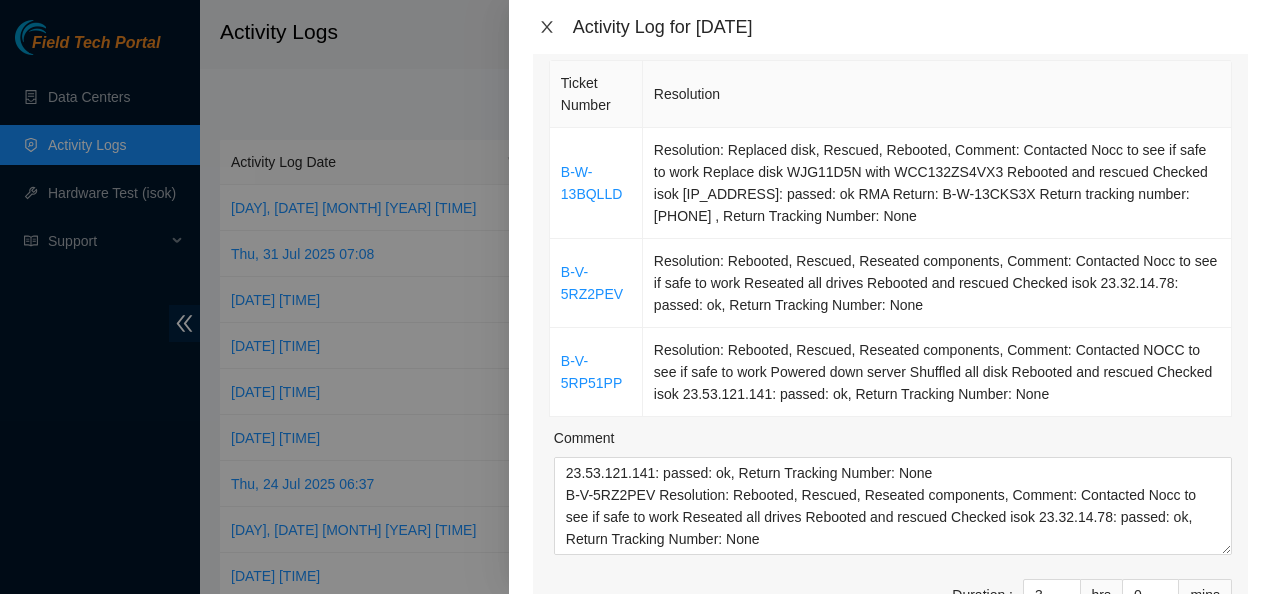 click 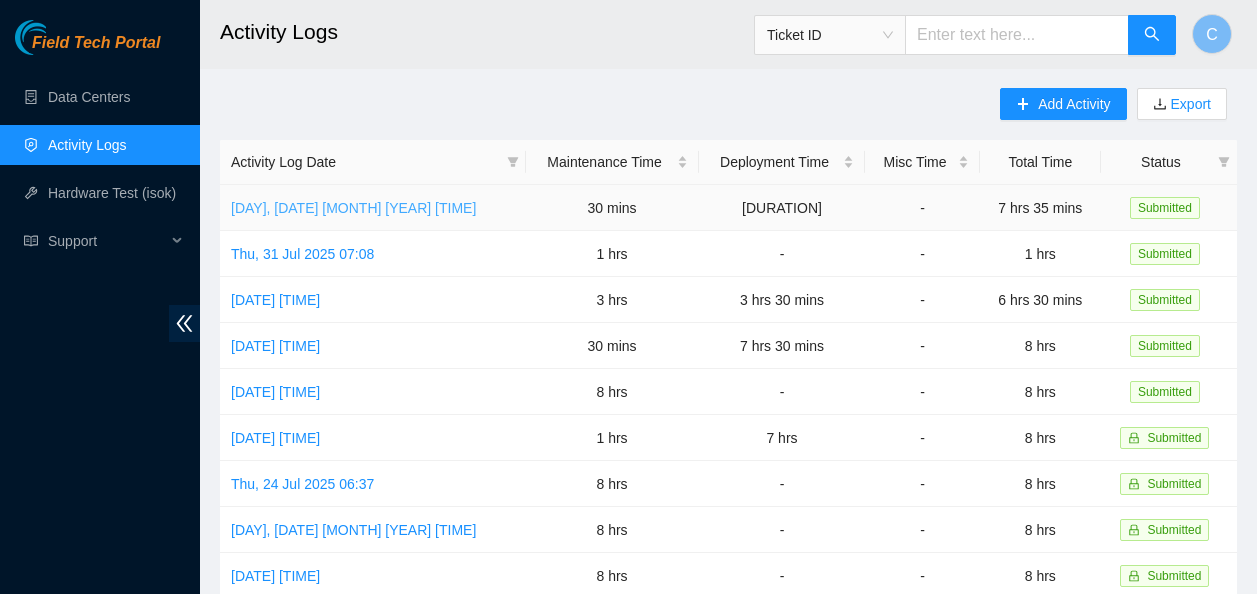 click on "[DAY], [DATE] [MONTH] [YEAR] [TIME]" at bounding box center [353, 208] 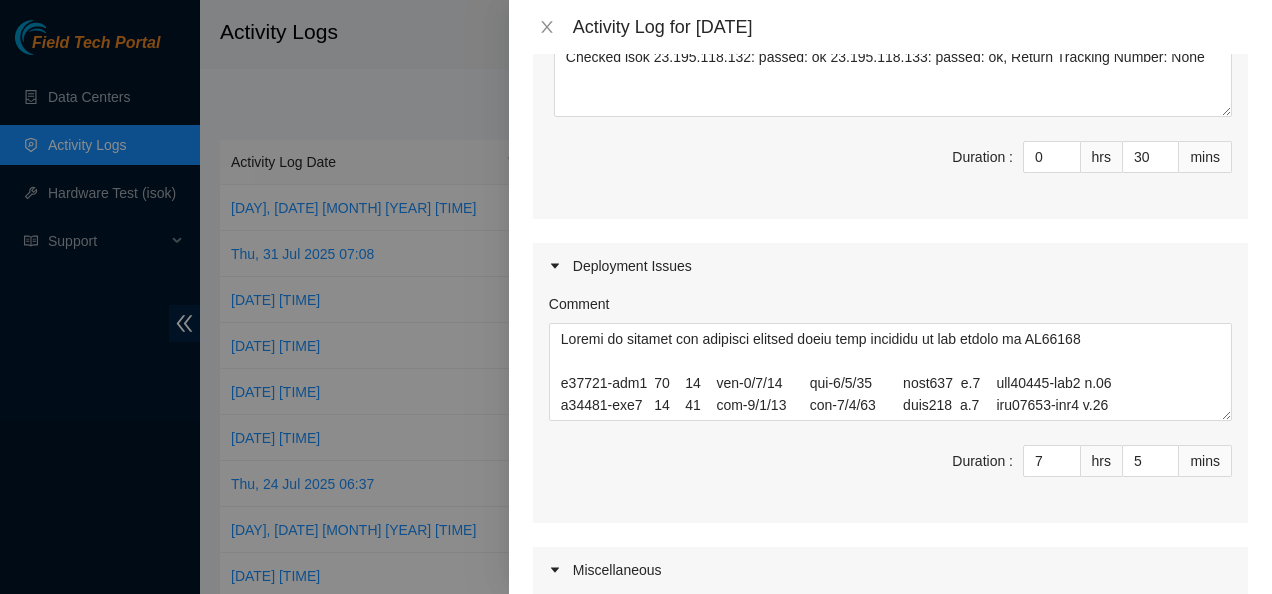 scroll, scrollTop: 455, scrollLeft: 0, axis: vertical 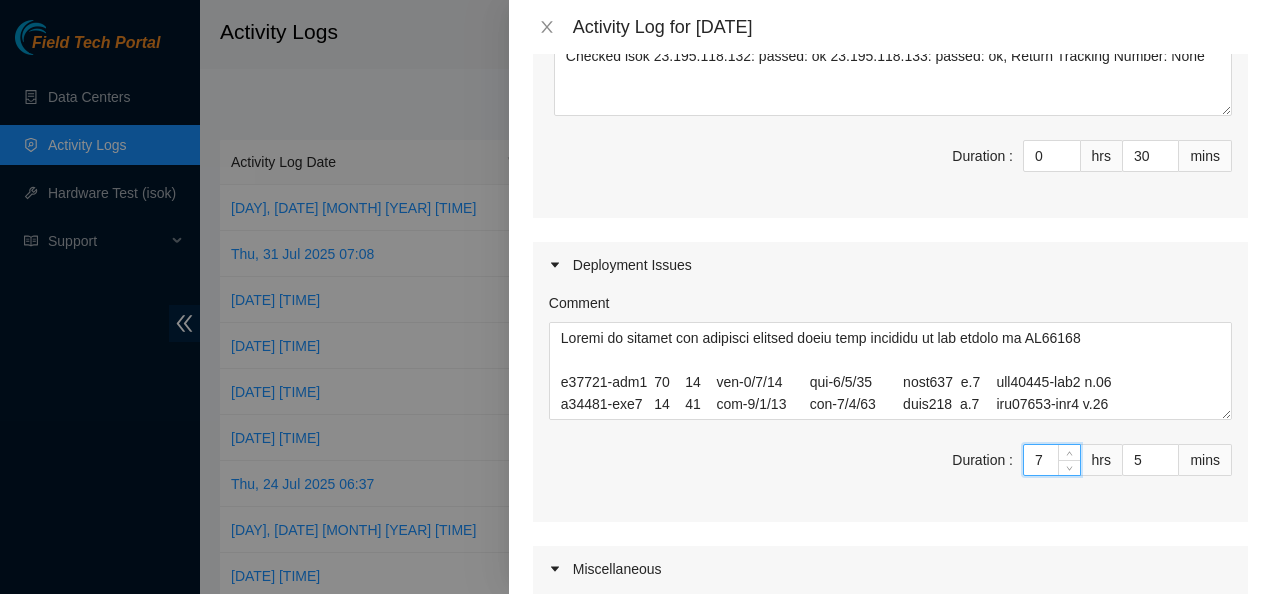 click on "7" at bounding box center [1052, 460] 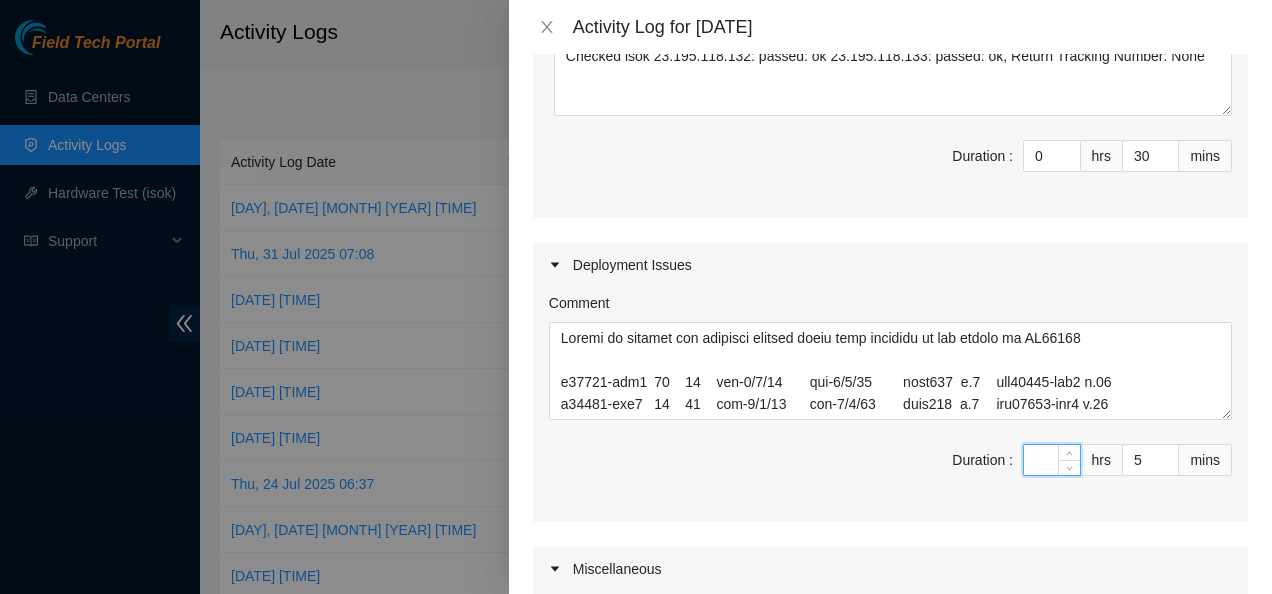 type on "1" 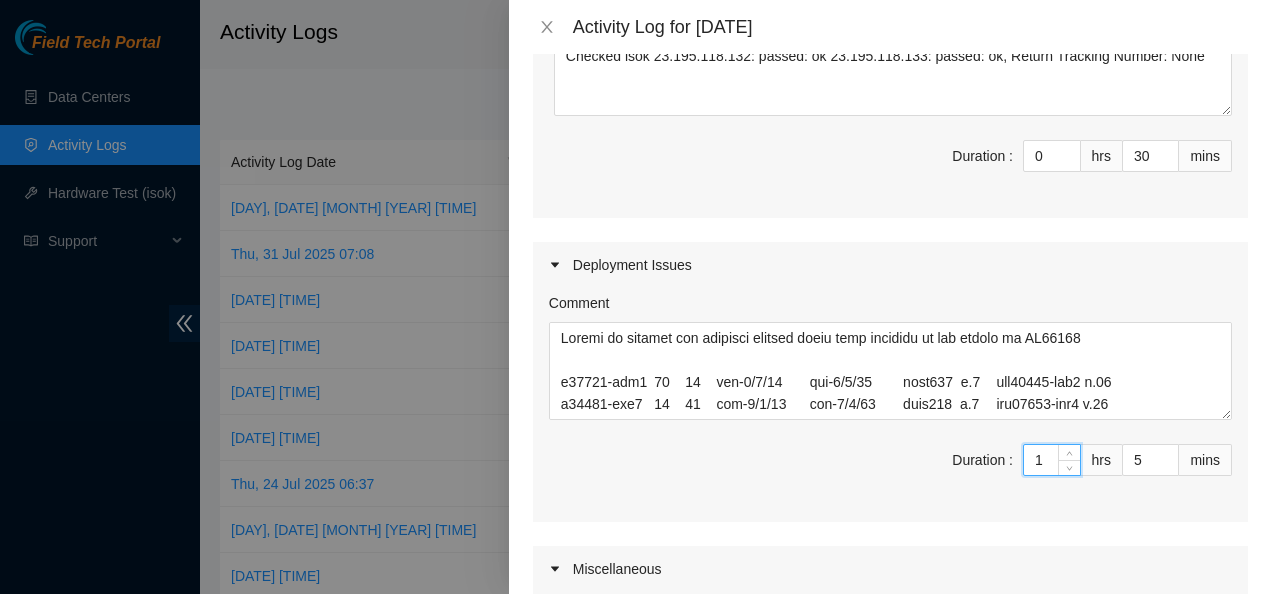 type 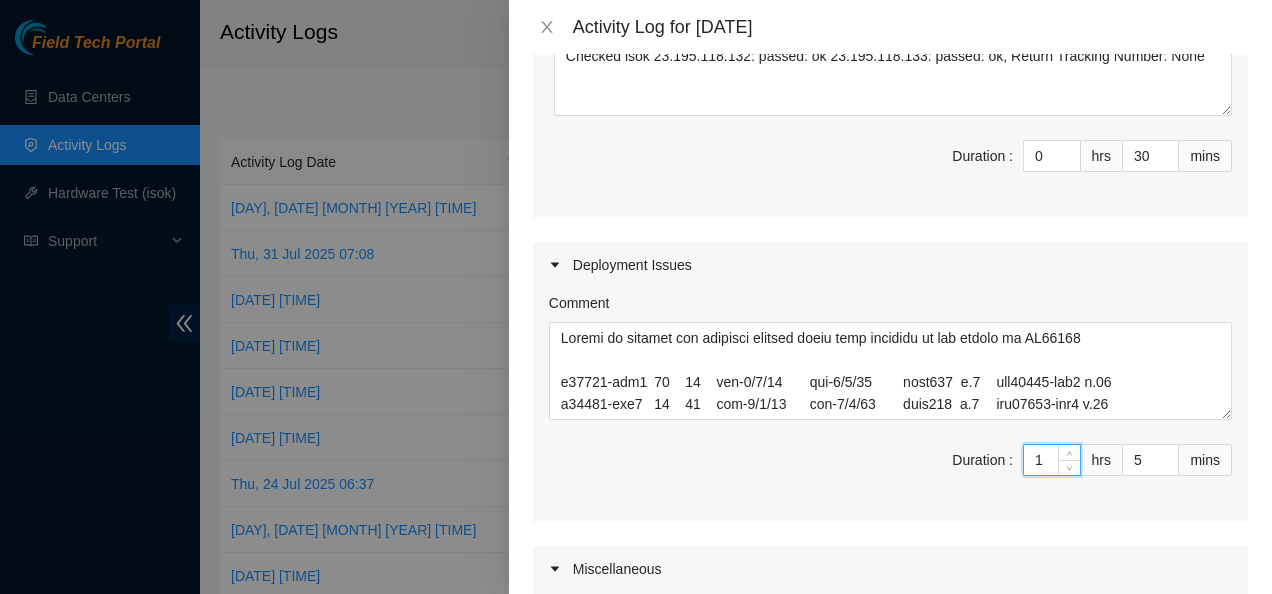 type on "0" 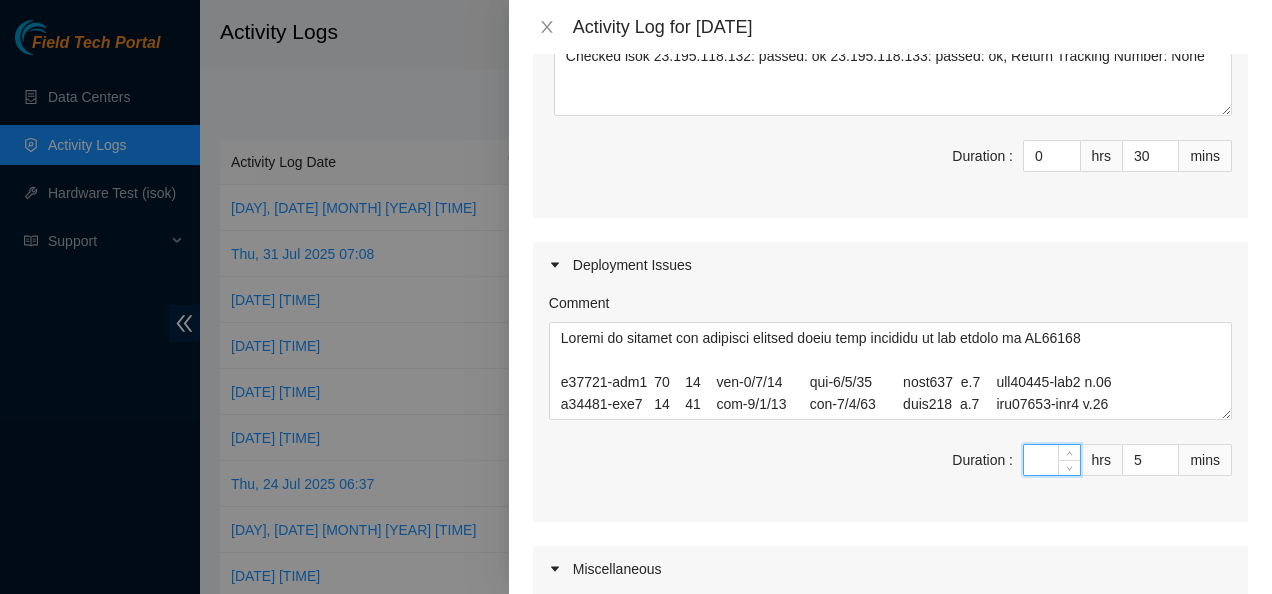 type on "8" 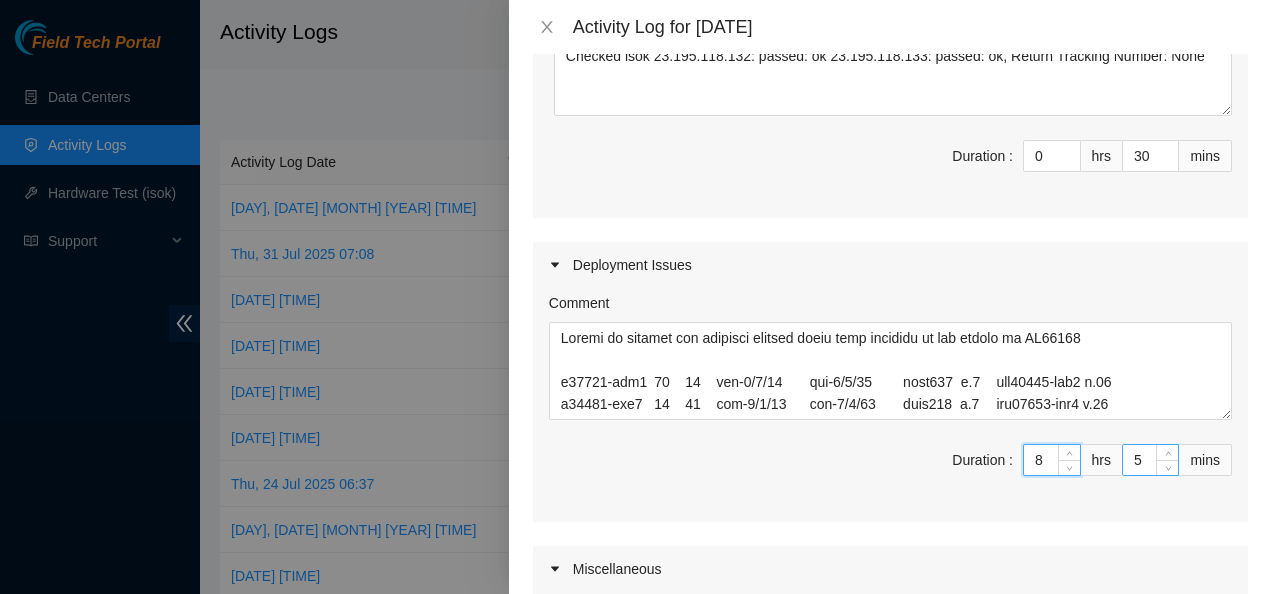 type on "8" 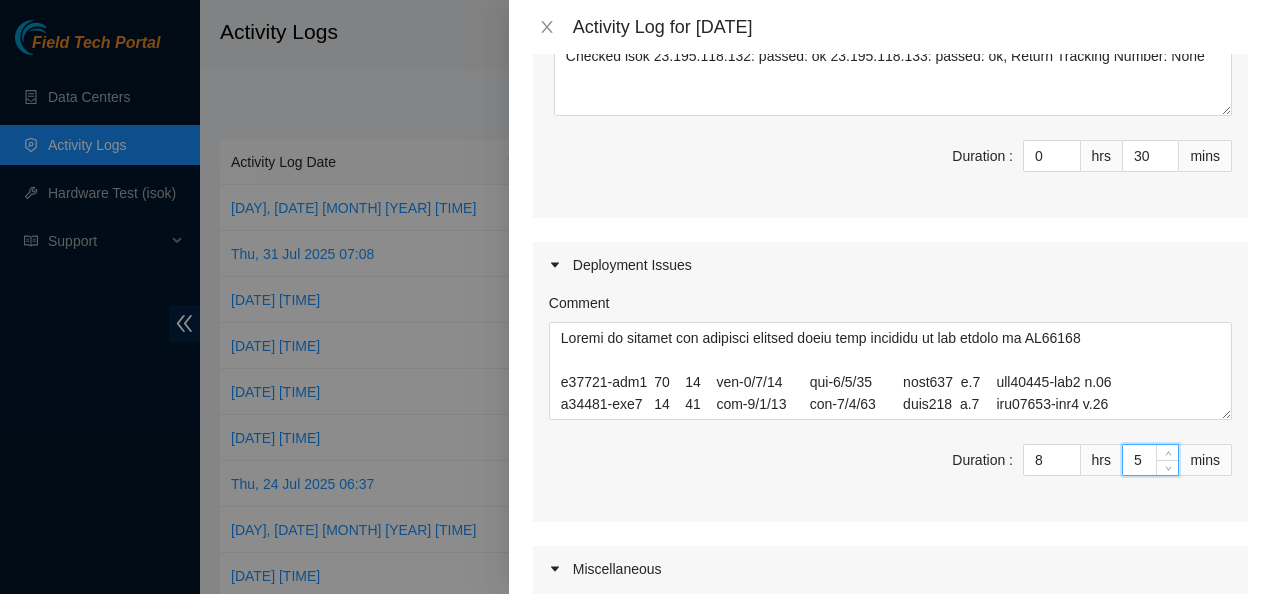 type 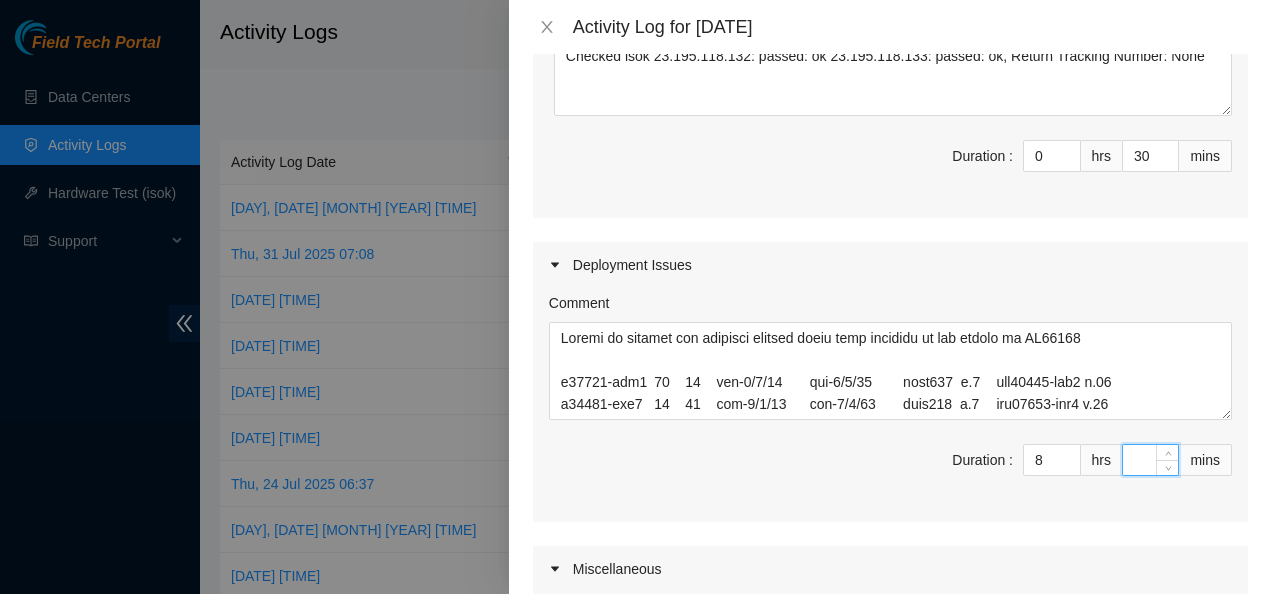 type on "3" 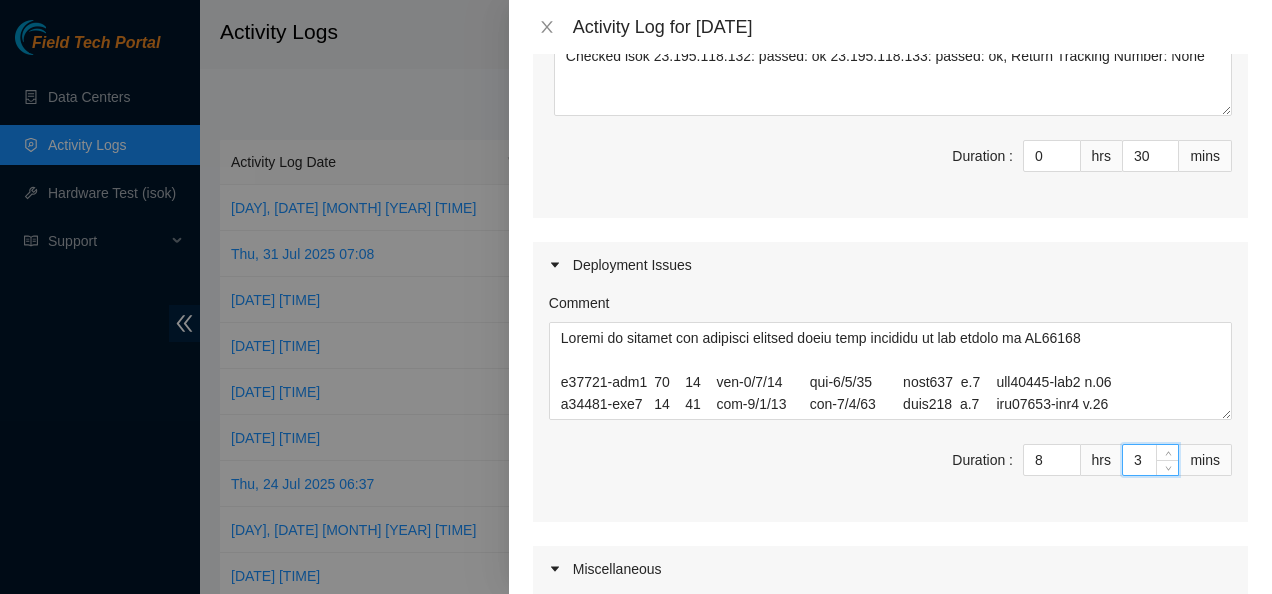type on "30" 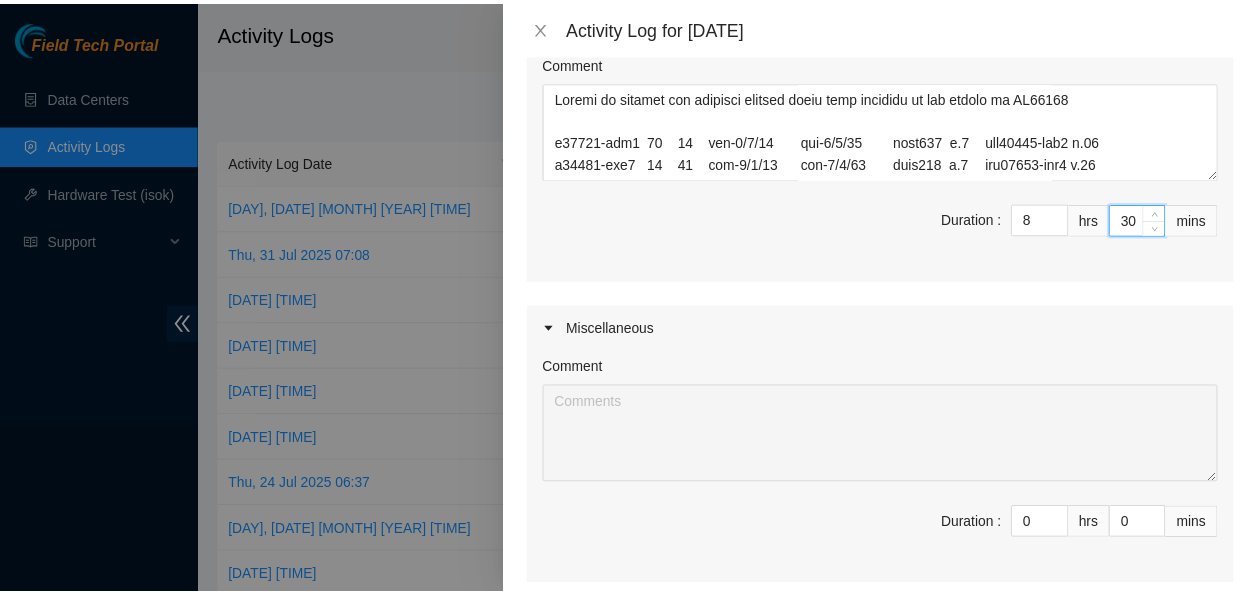scroll, scrollTop: 904, scrollLeft: 0, axis: vertical 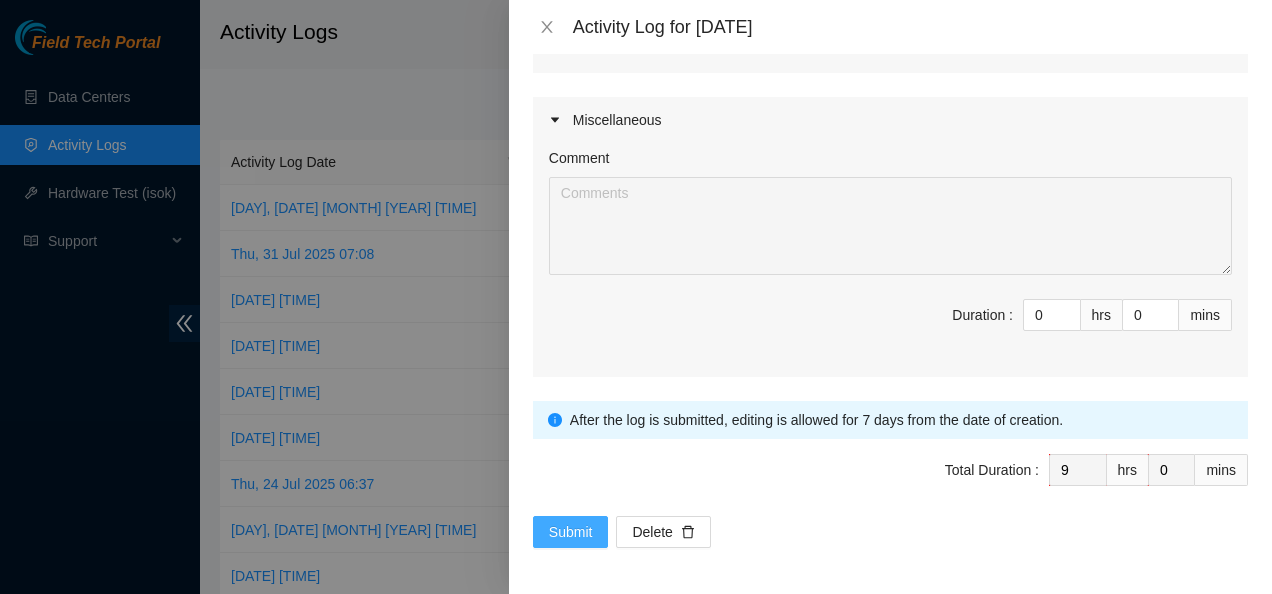 type on "30" 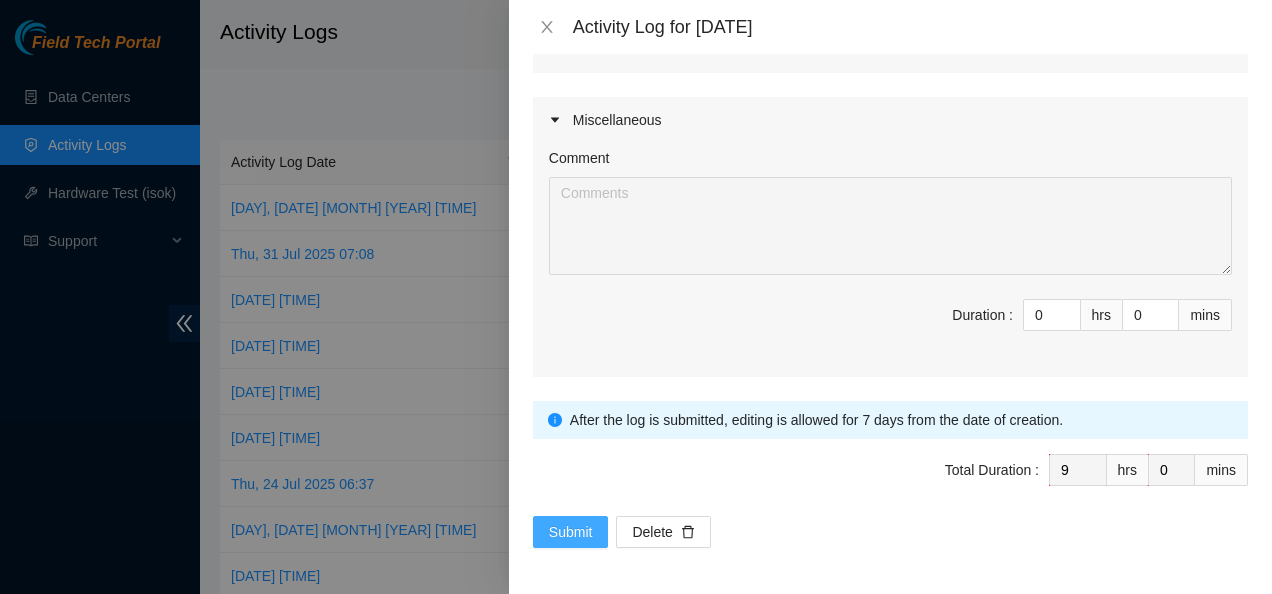 click on "Submit" at bounding box center (571, 532) 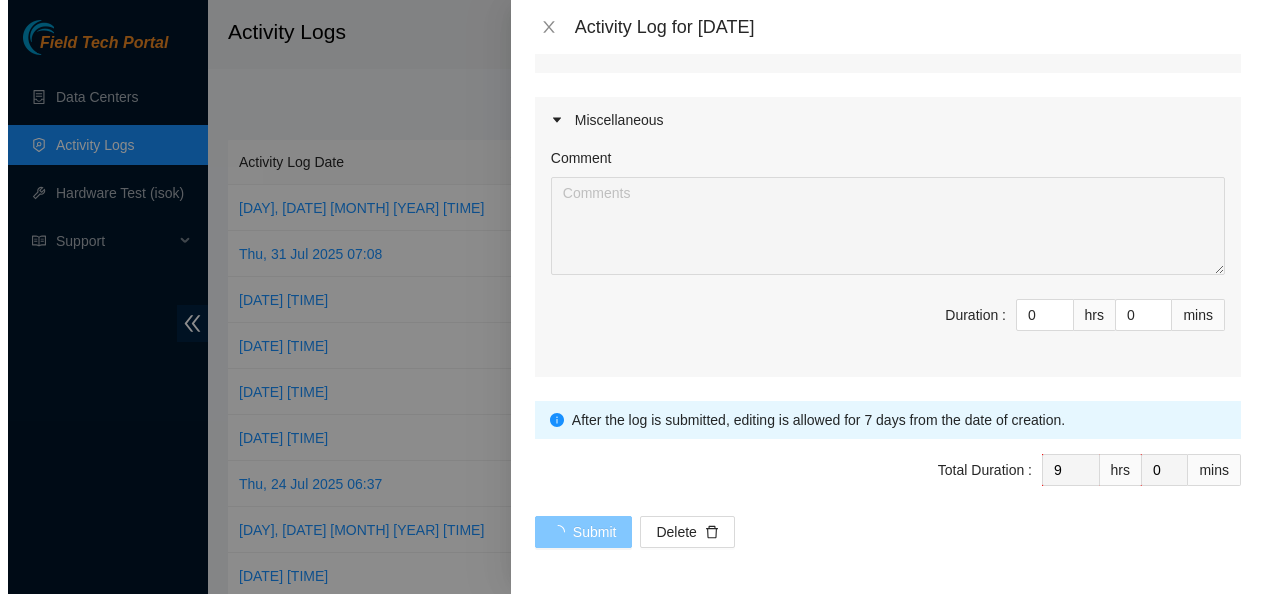scroll, scrollTop: 0, scrollLeft: 0, axis: both 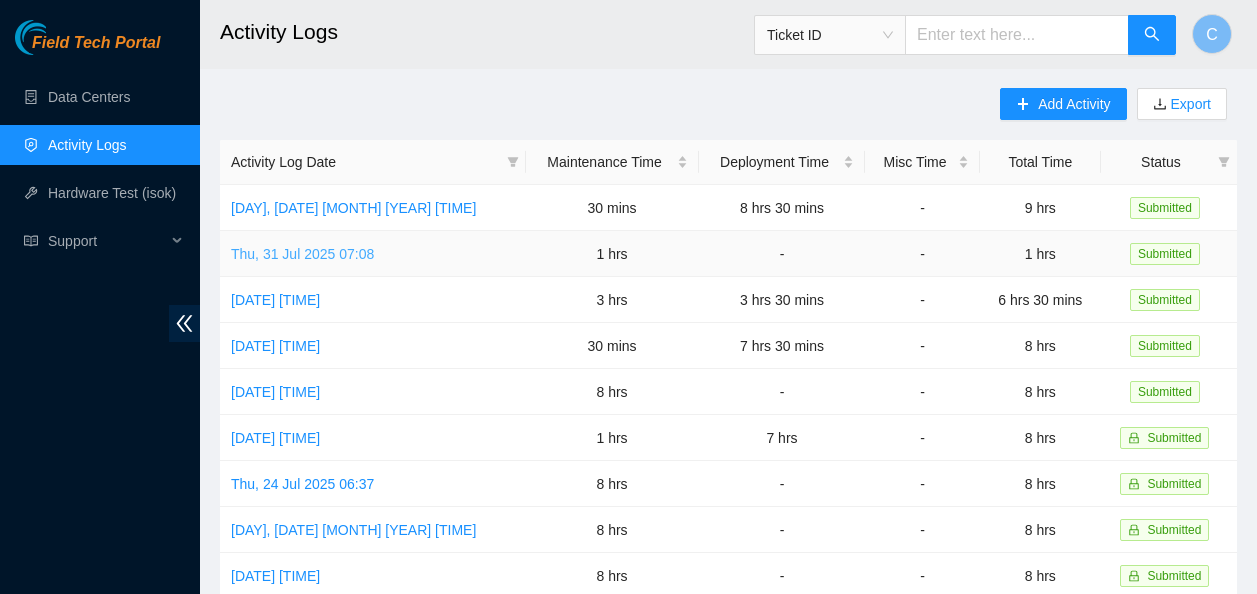 click on "Thu, 31 Jul 2025 07:08" at bounding box center [302, 254] 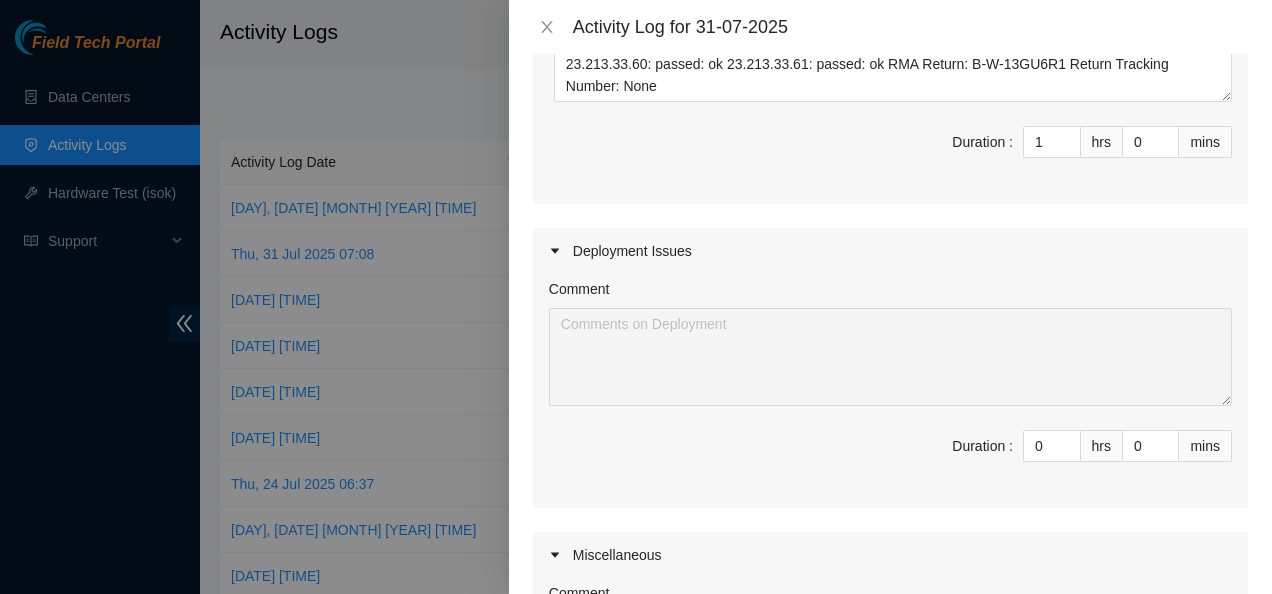 scroll, scrollTop: 489, scrollLeft: 0, axis: vertical 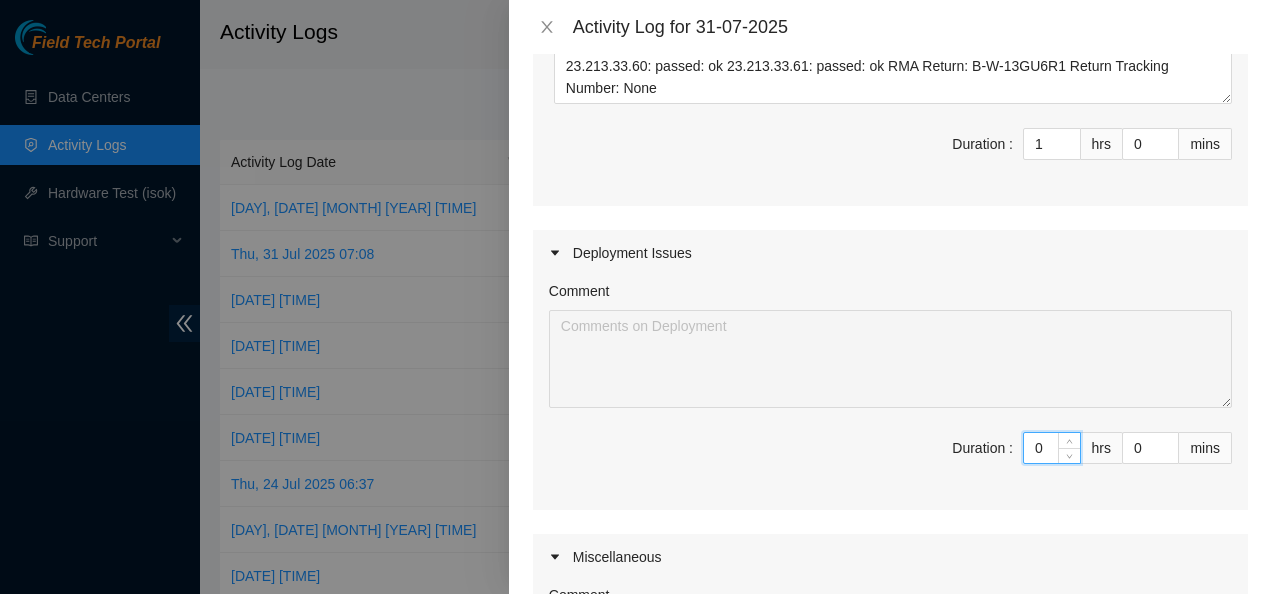 click on "0" at bounding box center (1052, 448) 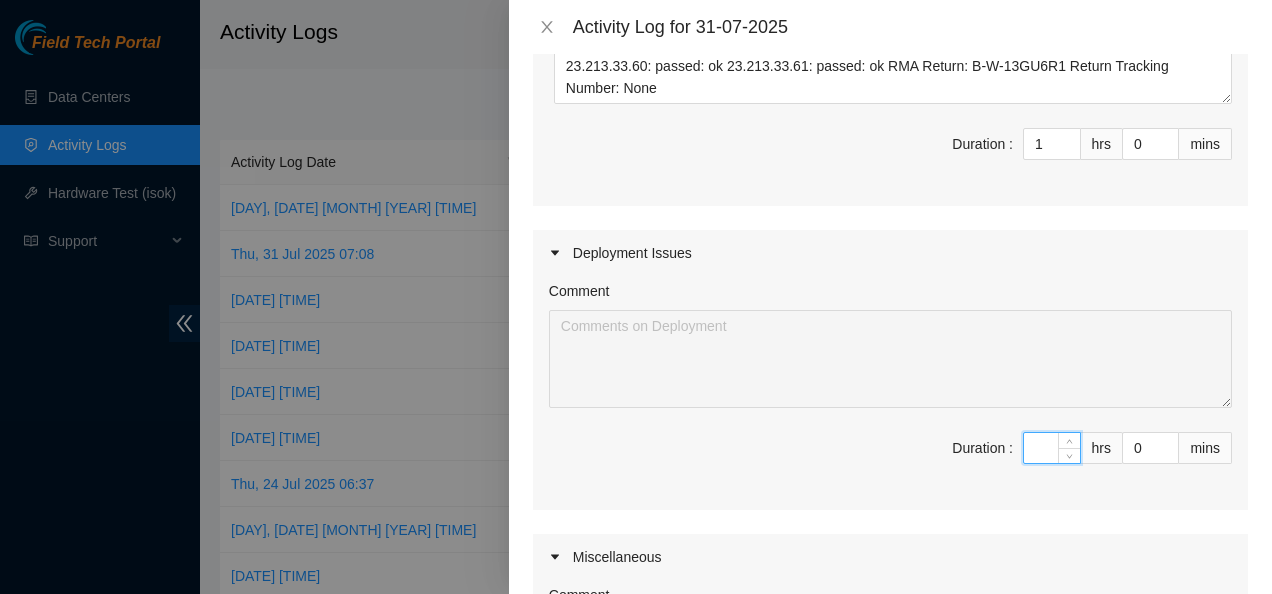type on "5" 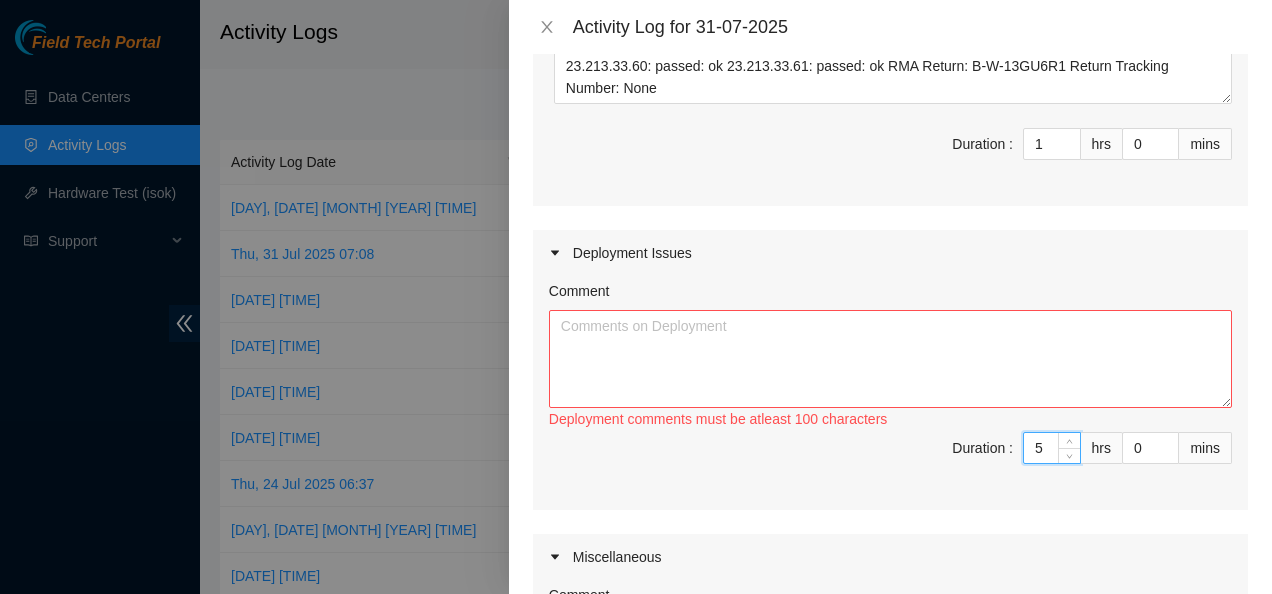 type on "5" 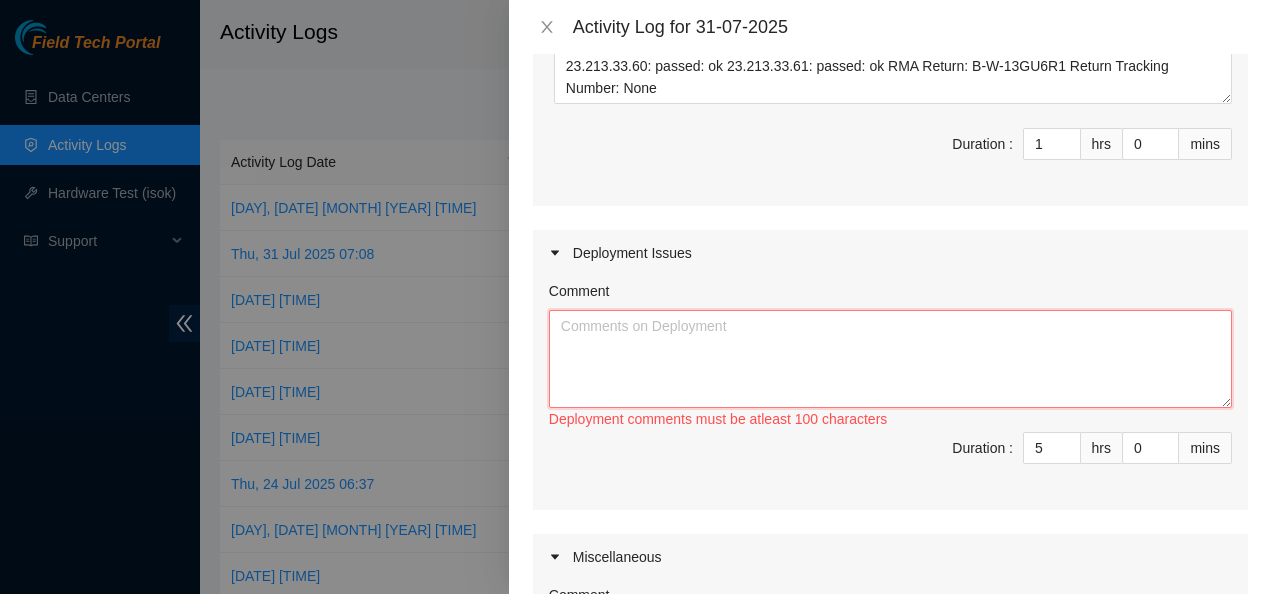 click on "Comment" at bounding box center (890, 359) 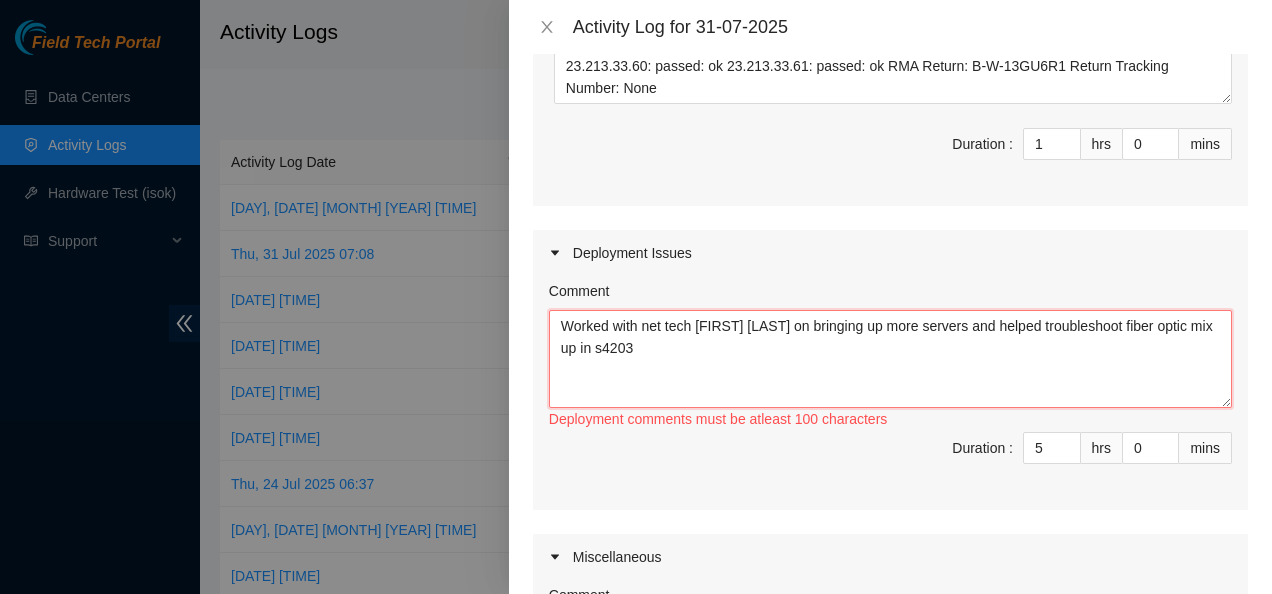 paste on "B-W-1381K48	Resolution: Rebooted, Rescued, Replaced disk, Comment: Contacted Nocc to see if safe to work Replace disk 201830C5D65E with S45NNA0T208519 Rebooted and rescued Checked isok 23.213.33.60: passed: ok 23.213.33.61: passed: ok RMA Return: B-W-13GU6R1 Return Tracking Number: None" 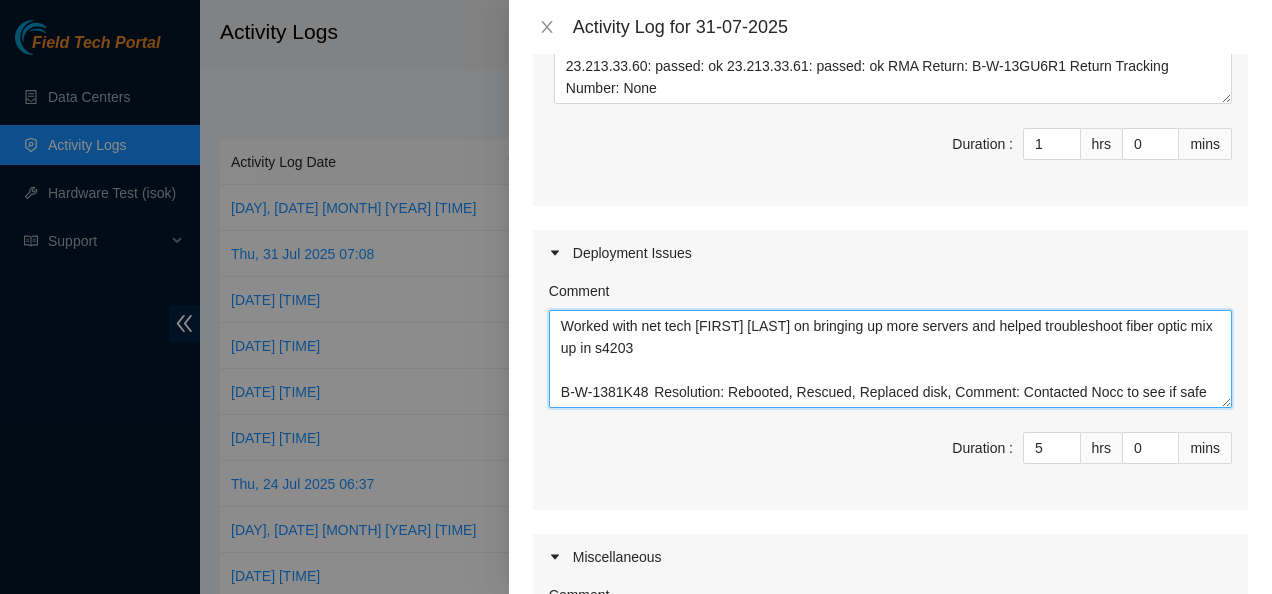 scroll, scrollTop: 0, scrollLeft: 0, axis: both 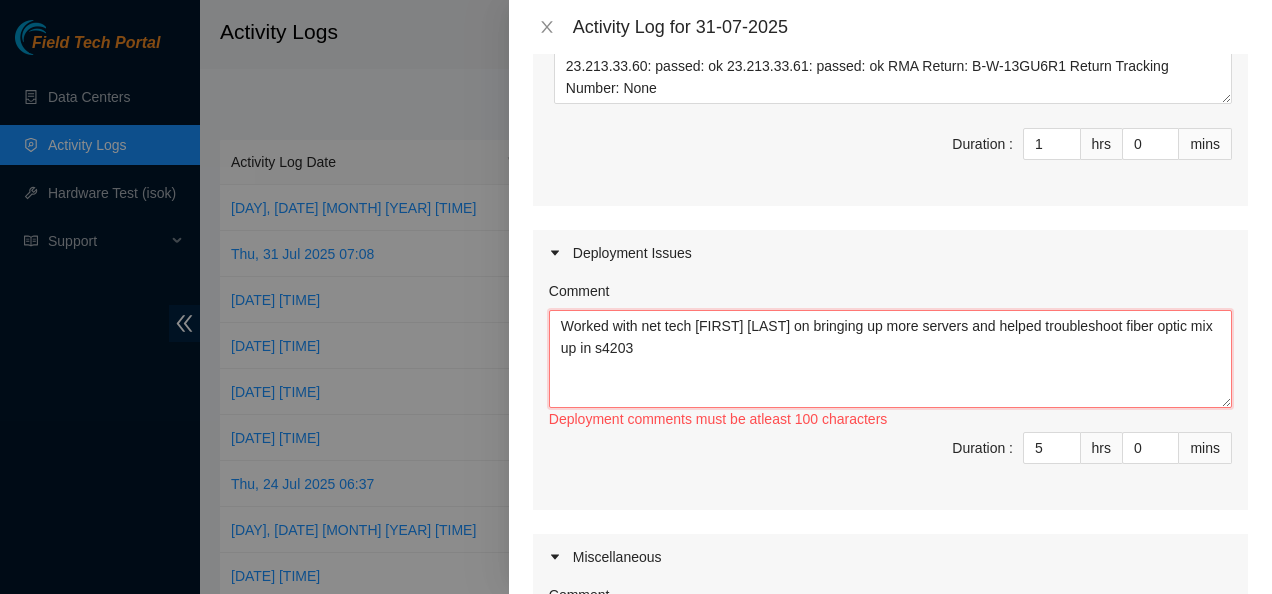 paste on "2x6 CROW nv-L1 128C NVME-Q 1T
2x6 CROW nv-L1 128C NVME-Q 1T
2x6 CROW nv-L1 128C NVME-Q 1T
2x6 CROW nv-L1 128C NVME-Q 1T
2x6 CROW nv-L1 128C NVME-Q 1T
2x6 CROW nv-L1 128C NVME-Q 1T
2x6 CROW nv-L1 128C NVME-Q 1T
2x6 CROW nv-L1 128C NVME-Q 1T
2x6 CROW nv-L1 128C NVME-Q 1T
2x6 CROW nv-L1 128C NVME-Q 1T
2x6 CROW nv-L1 128C NVME-Q 1T
2x6 CROW nv-L1 128C NVME-Q 1T
2x6 CROW nv-L1 128C NVME-Q 1T
2x6 CROW nv-L1 128C NVME-Q 1T
2x6 CROW nv-L1 128C NVME-Q 1T
2x6 CROW nv-L1 128C NVME-Q 1T
2x6 CROW nv-L1 128C NVME-Q 1T
2x6 CROW nv-L1 128C NVME-Q 1T
2x6 CROW nv-L1 128C NVME-Q 1T
2x6 CROW nv-L1 128C NVME-Q 1T
2x6 CROW nv-L1 128C NVME-Q 1T
2x6 CROW nv-L1 128C NVME-Q 1T" 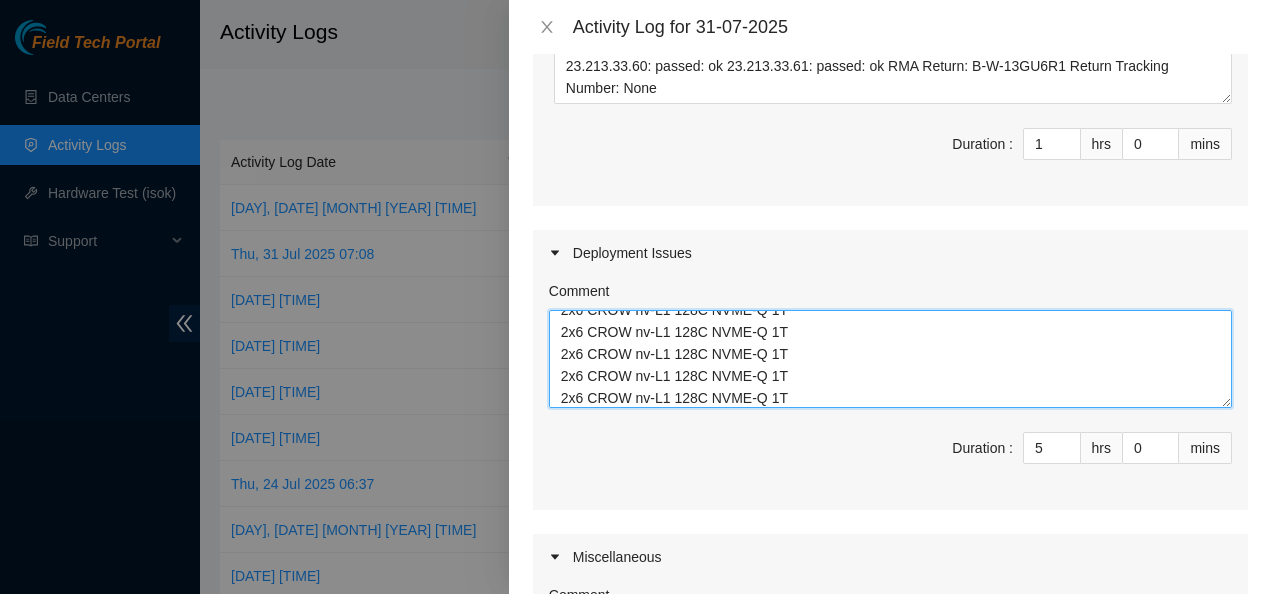 scroll, scrollTop: 0, scrollLeft: 0, axis: both 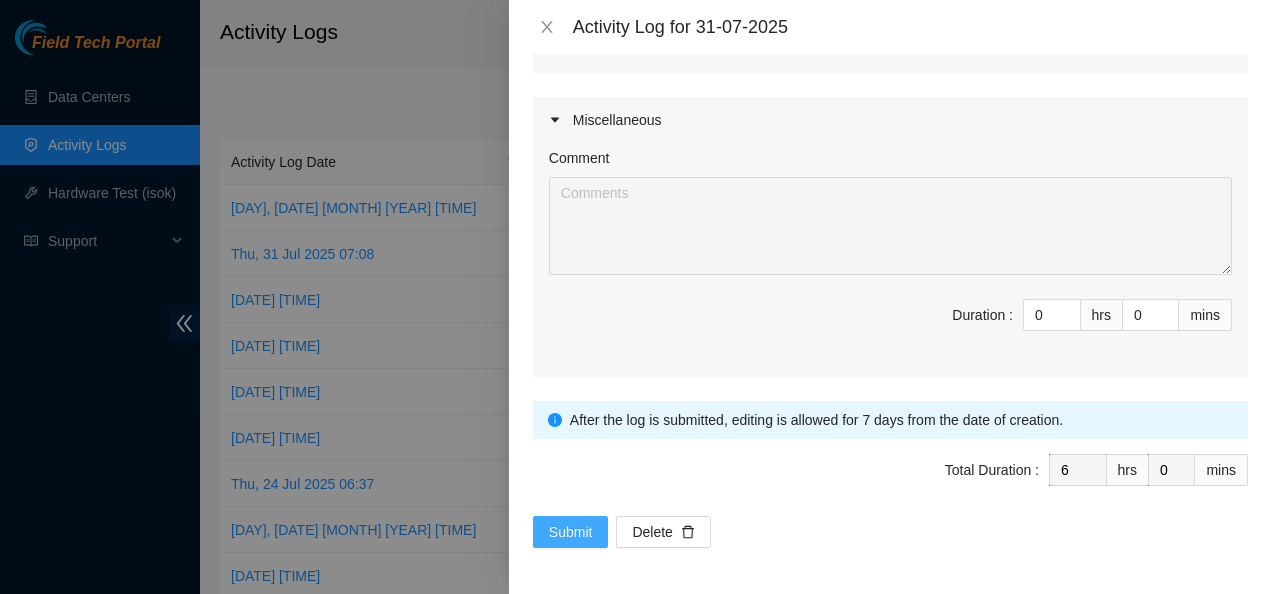 type on "Worked with net tech [PERSON] on bringing up more servers and helped troubleshoot fiber optic mix up in s4203
2x6 CROW nv-L1 128C NVME-Q 1T
2x6 CROW nv-L1 128C NVME-Q 1T
2x6 CROW nv-L1 128C NVME-Q 1T
2x6 CROW nv-L1 128C NVME-Q 1T
2x6 CROW nv-L1 128C NVME-Q 1T
2x6 CROW nv-L1 128C NVME-Q 1T
2x6 CROW nv-L1 128C NVME-Q 1T
2x6 CROW nv-L1 128C NVME-Q 1T
2x6 CROW nv-L1 128C NVME-Q 1T
2x6 CROW nv-L1 128C NVME-Q 1T
2x6 CROW nv-L1 128C NVME-Q 1T
2x6 CROW nv-L1 128C NVME-Q 1T
2x6 CROW nv-L1 128C NVME-Q 1T
2x6 CROW nv-L1 128C NVME-Q 1T
2x6 CROW nv-L1 128C NVME-Q 1T
2x6 CROW nv-L1 128C NVME-Q 1T
2x6 CROW nv-L1 128C NVME-Q 1T
2x6 CROW nv-L1 128C NVME-Q 1T
2x6 CROW nv-L1 128C NVME-Q 1T
2x6 CROW nv-L1 128C NVME-Q 1T
2x6 CROW nv-L1 128C NVME-Q 1T
2x6 CROW nv-L1 128C NVME-Q 1T" 